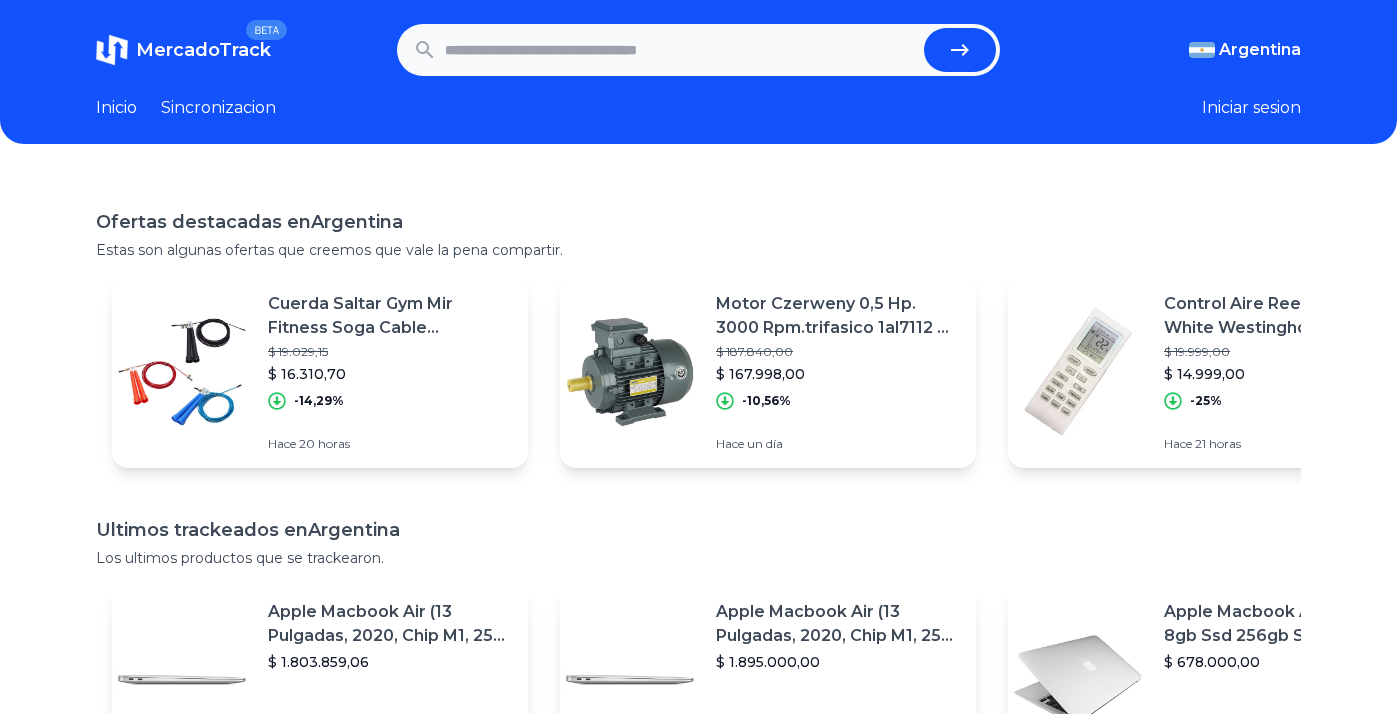 scroll, scrollTop: 0, scrollLeft: 0, axis: both 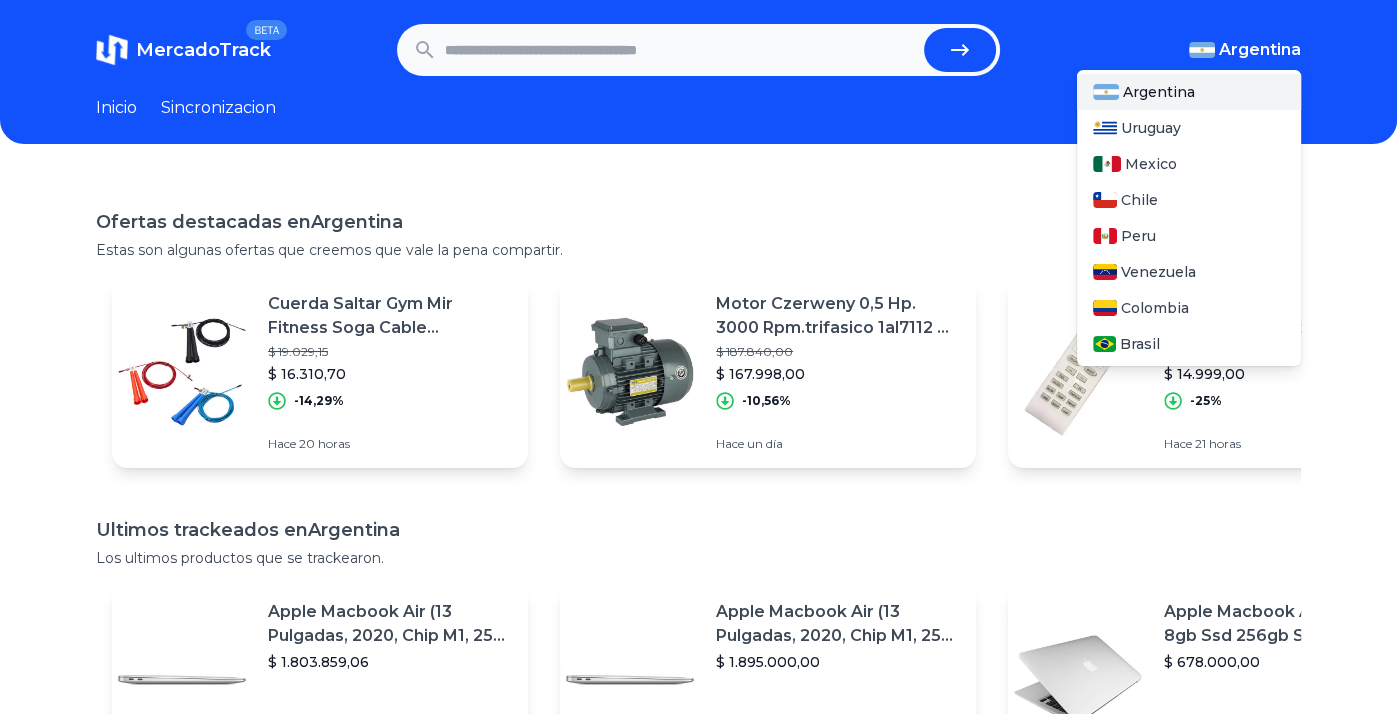 click on "Argentina" at bounding box center (1260, 50) 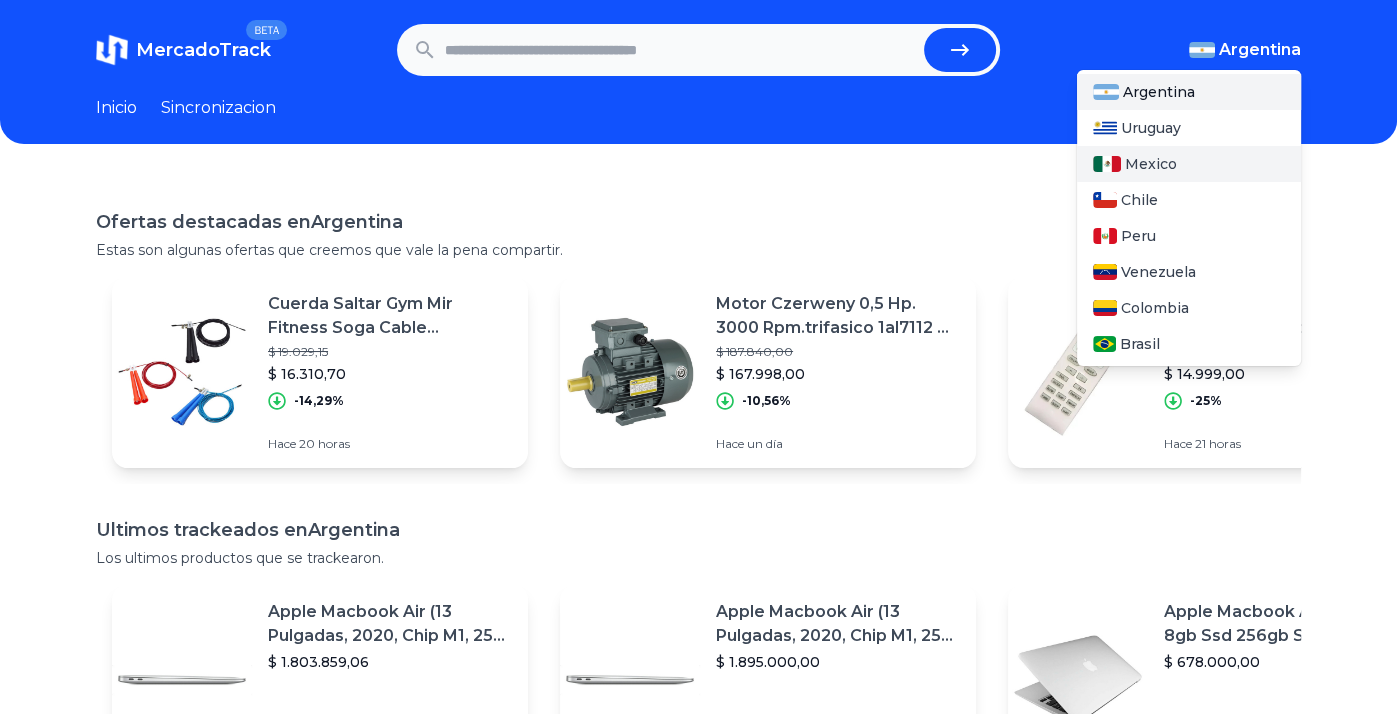 click on "Mexico" at bounding box center (1151, 164) 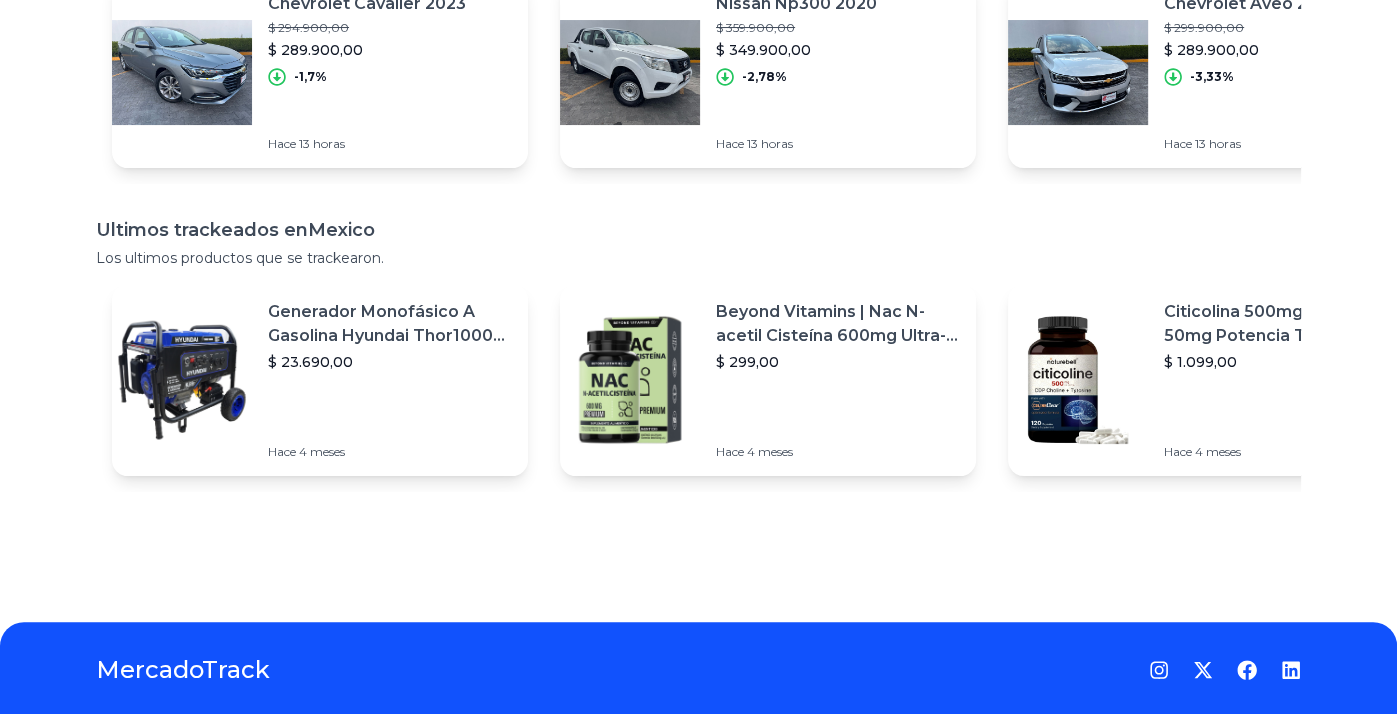 scroll, scrollTop: 0, scrollLeft: 0, axis: both 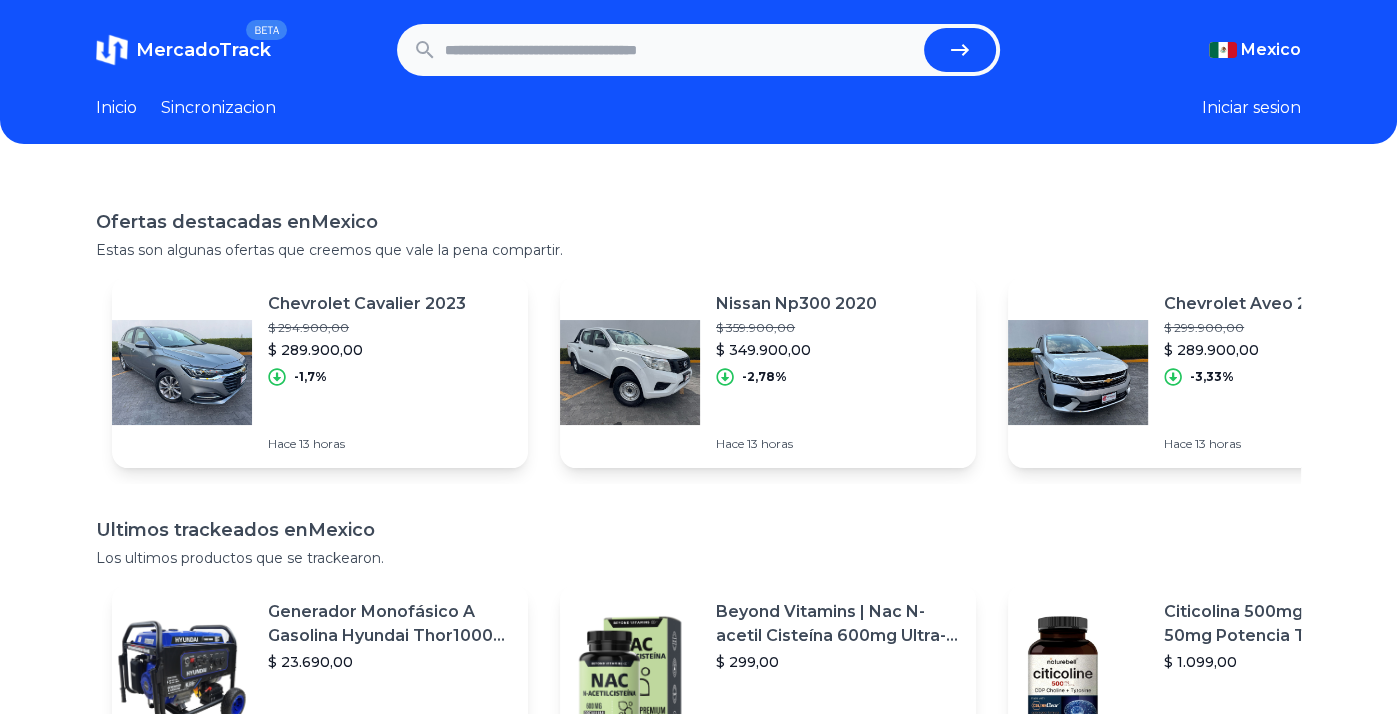 click on "Sincronizacion" at bounding box center [218, 108] 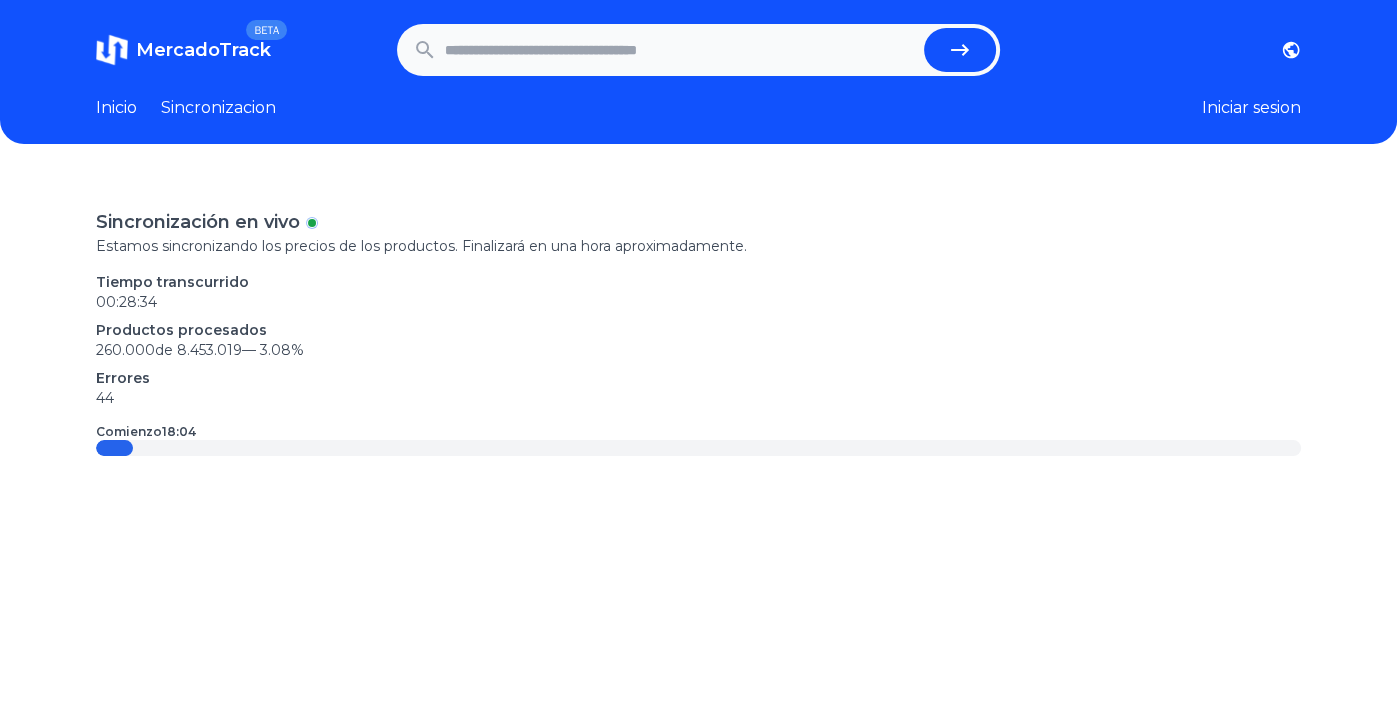 click on "Inicio" at bounding box center [116, 108] 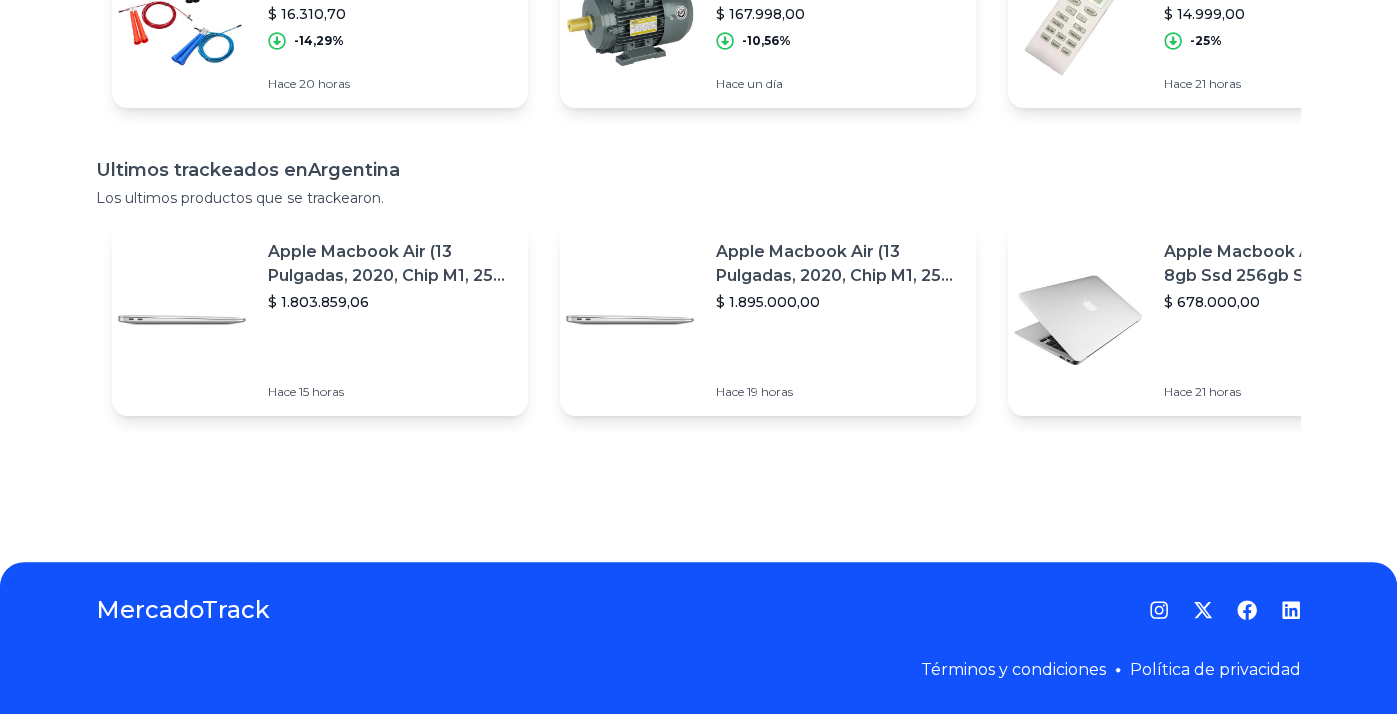 scroll, scrollTop: 0, scrollLeft: 0, axis: both 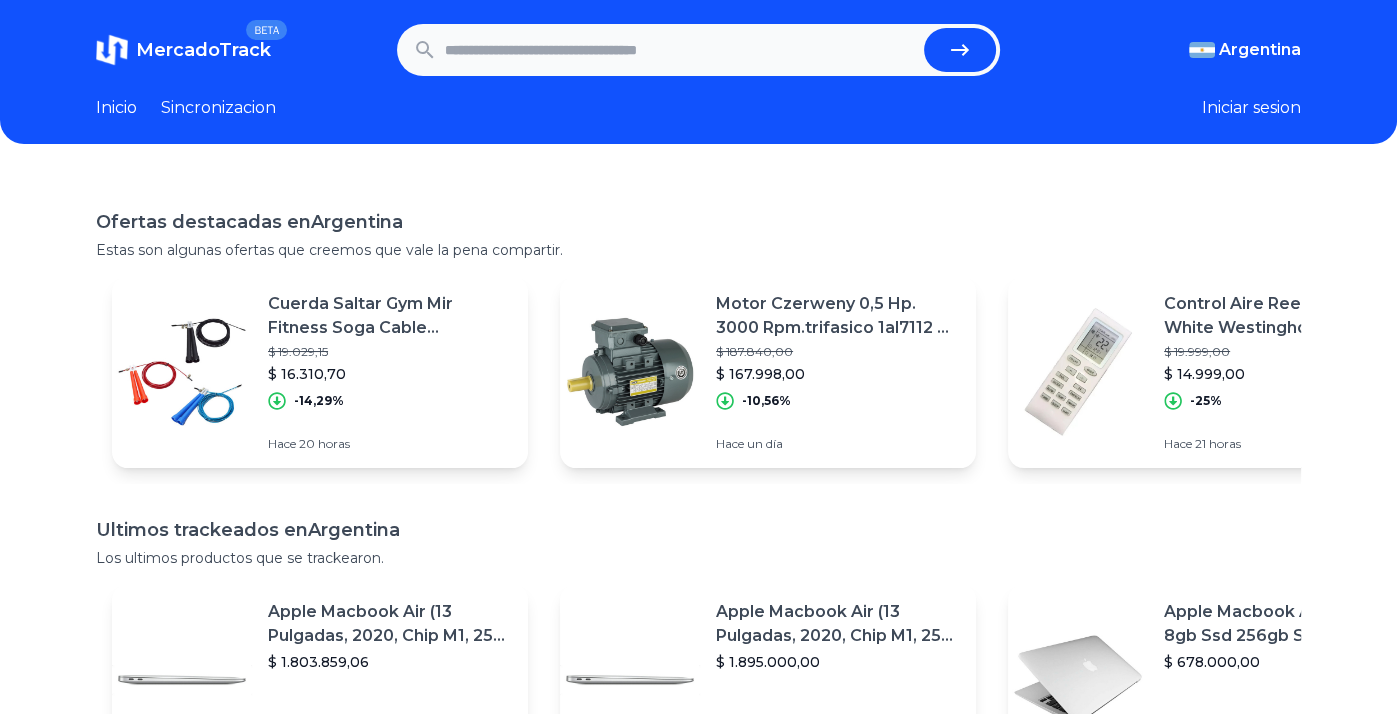 click at bounding box center (680, 50) 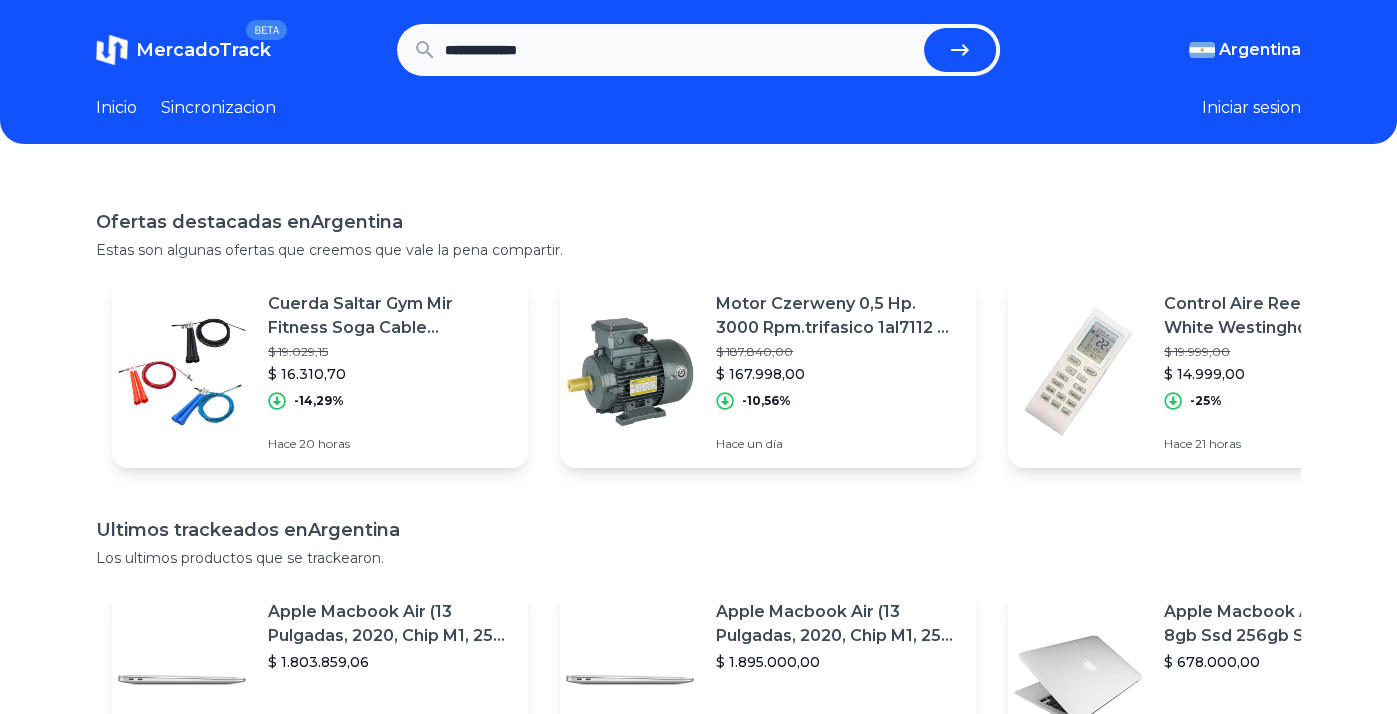 type on "**********" 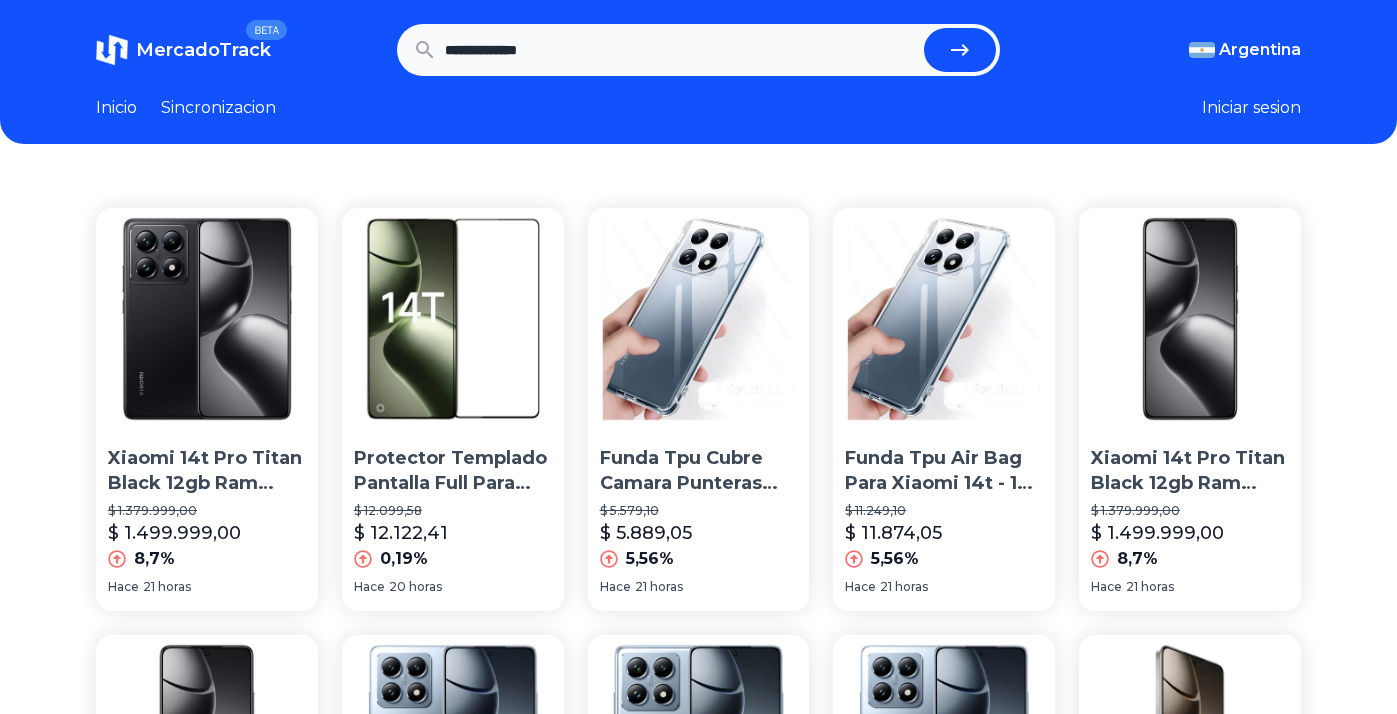 scroll, scrollTop: 0, scrollLeft: 0, axis: both 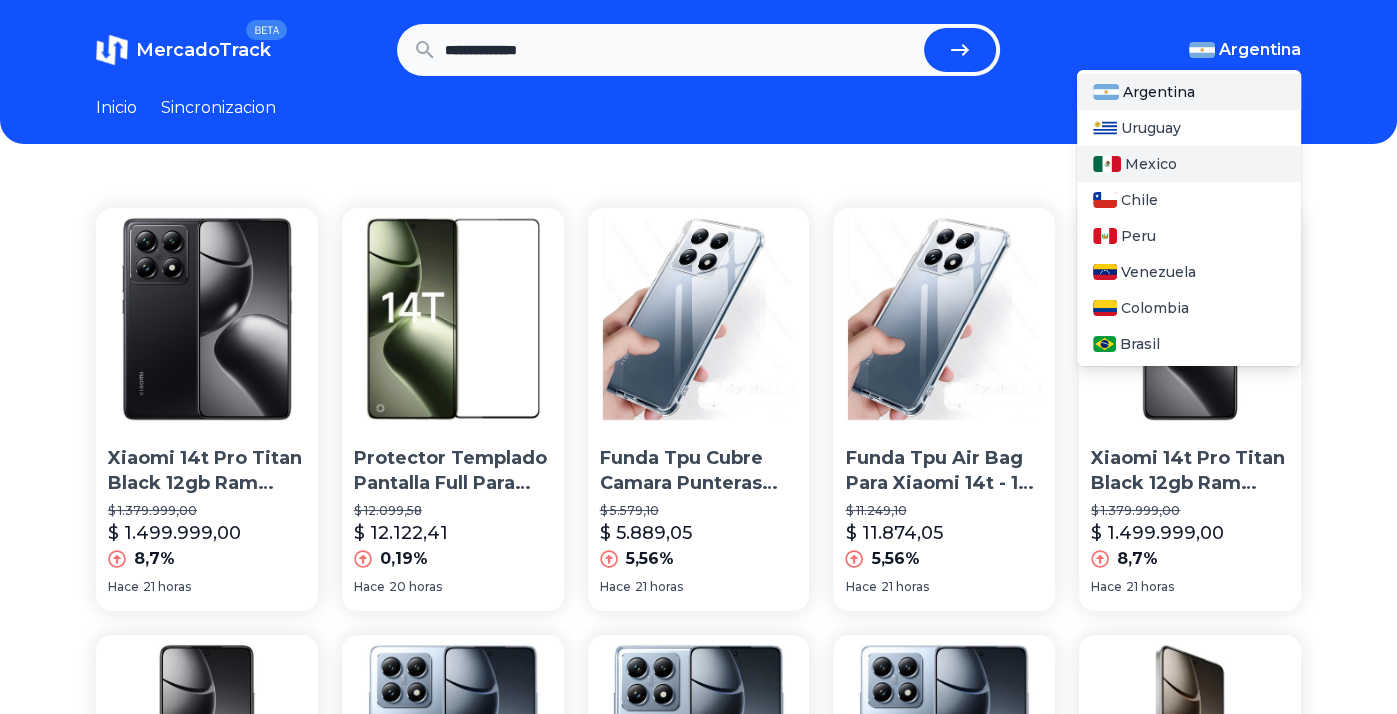 click at bounding box center (1107, 164) 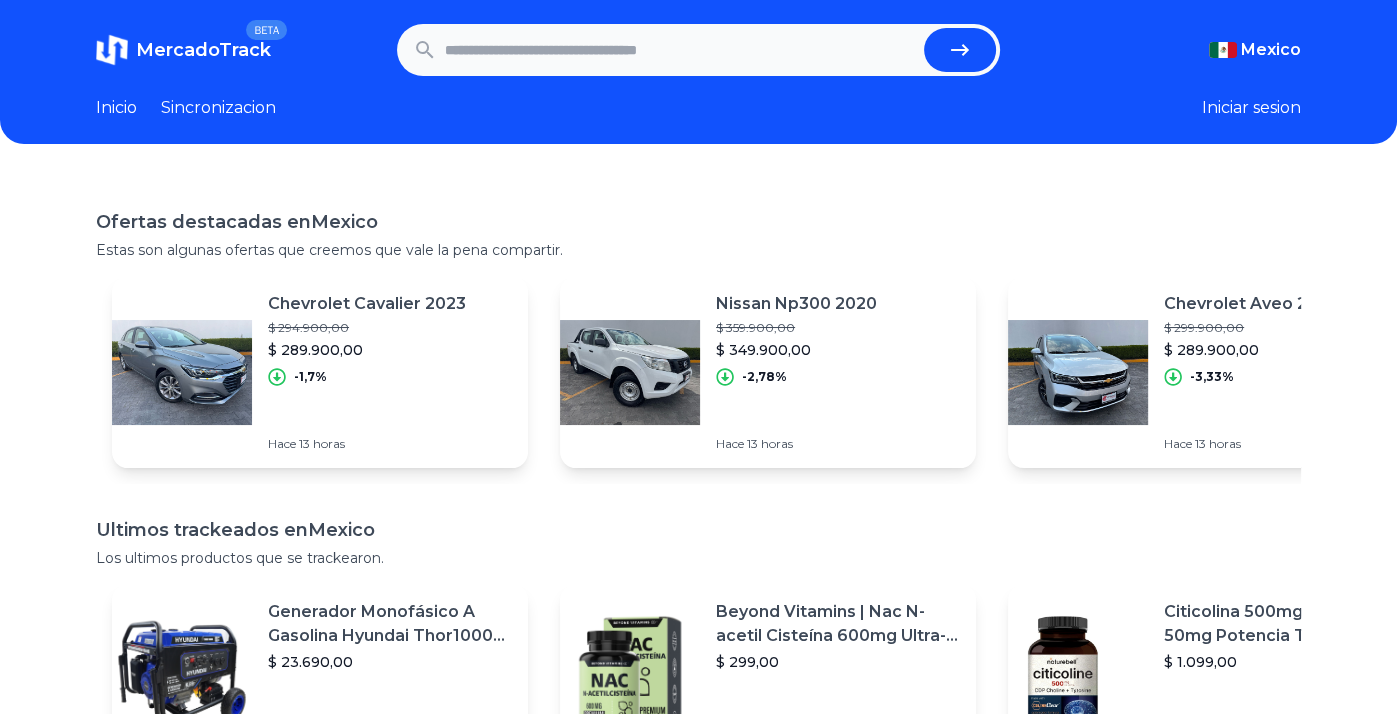 click at bounding box center (680, 50) 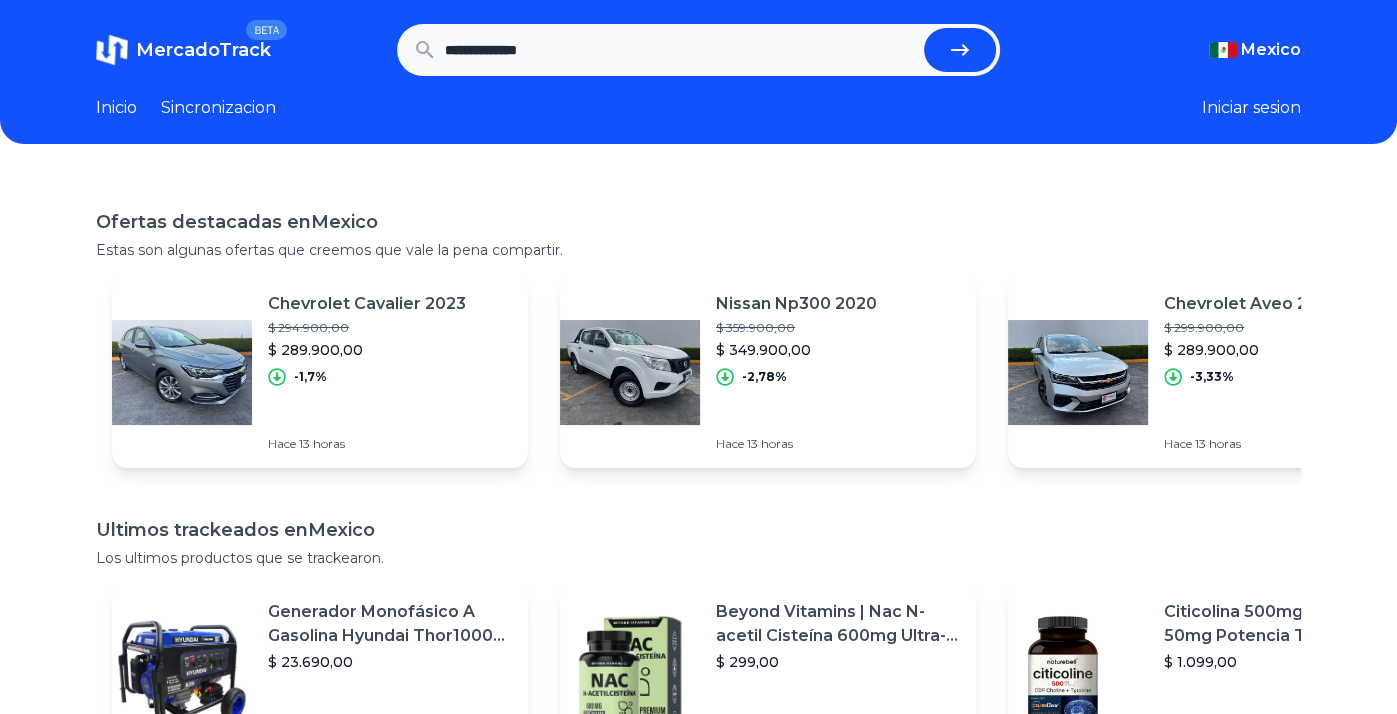 type on "**********" 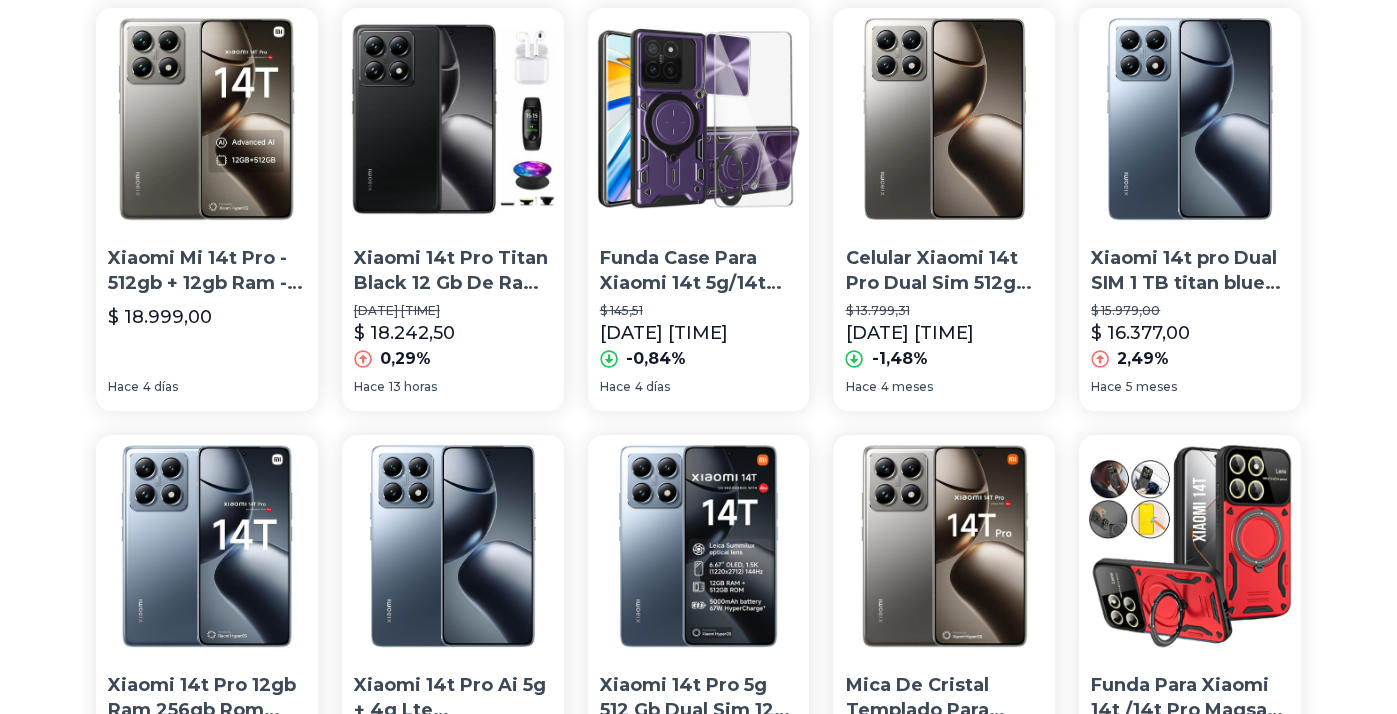 scroll, scrollTop: 400, scrollLeft: 0, axis: vertical 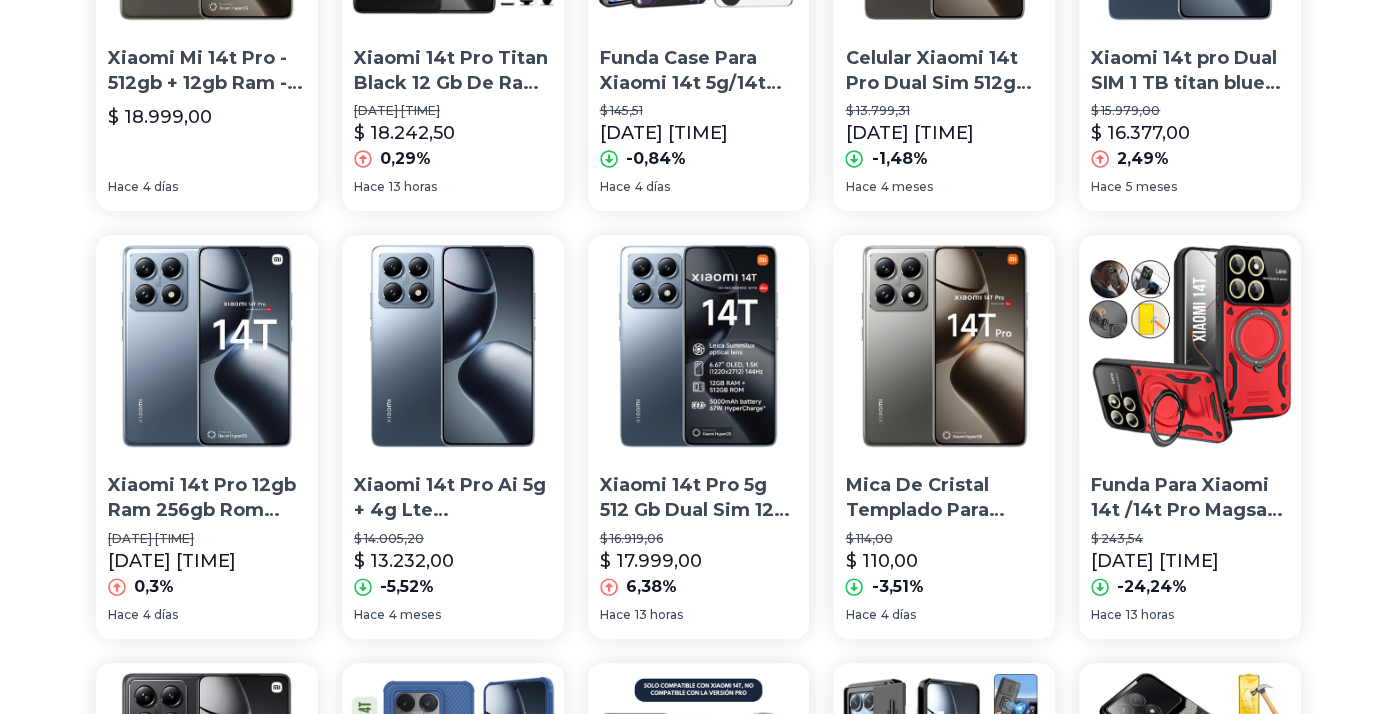 click on "Xiaomi 14t Pro Ai 5g + 4g Lte (512gb+12gb) Nfc, Global Desbloqueado" at bounding box center (453, 498) 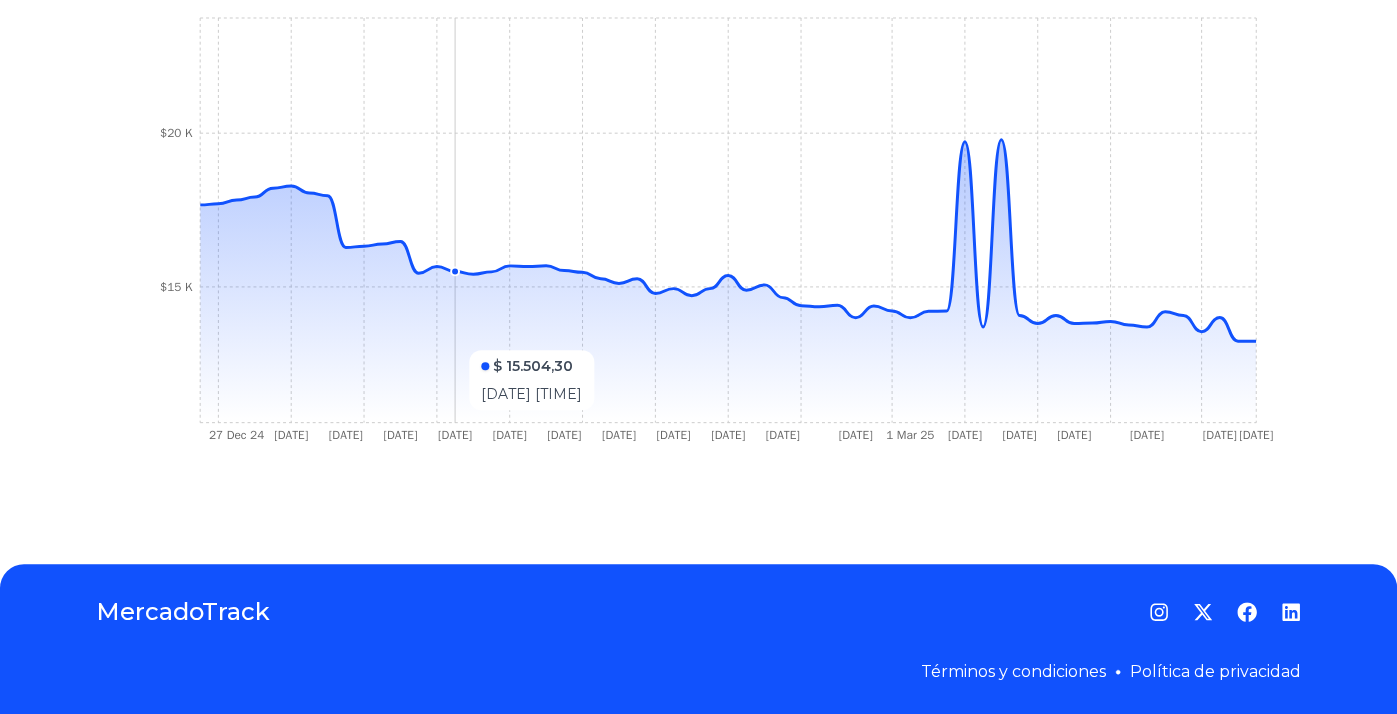 scroll, scrollTop: 701, scrollLeft: 0, axis: vertical 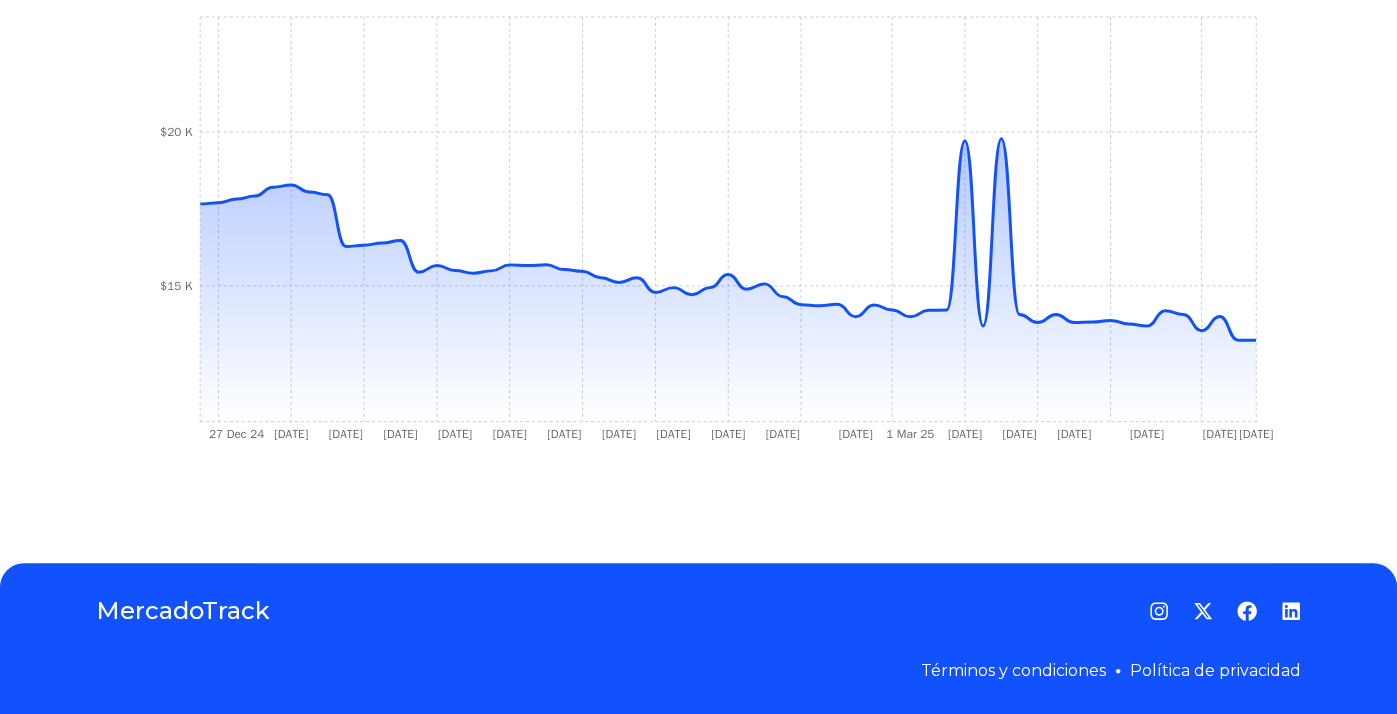 type on "**********" 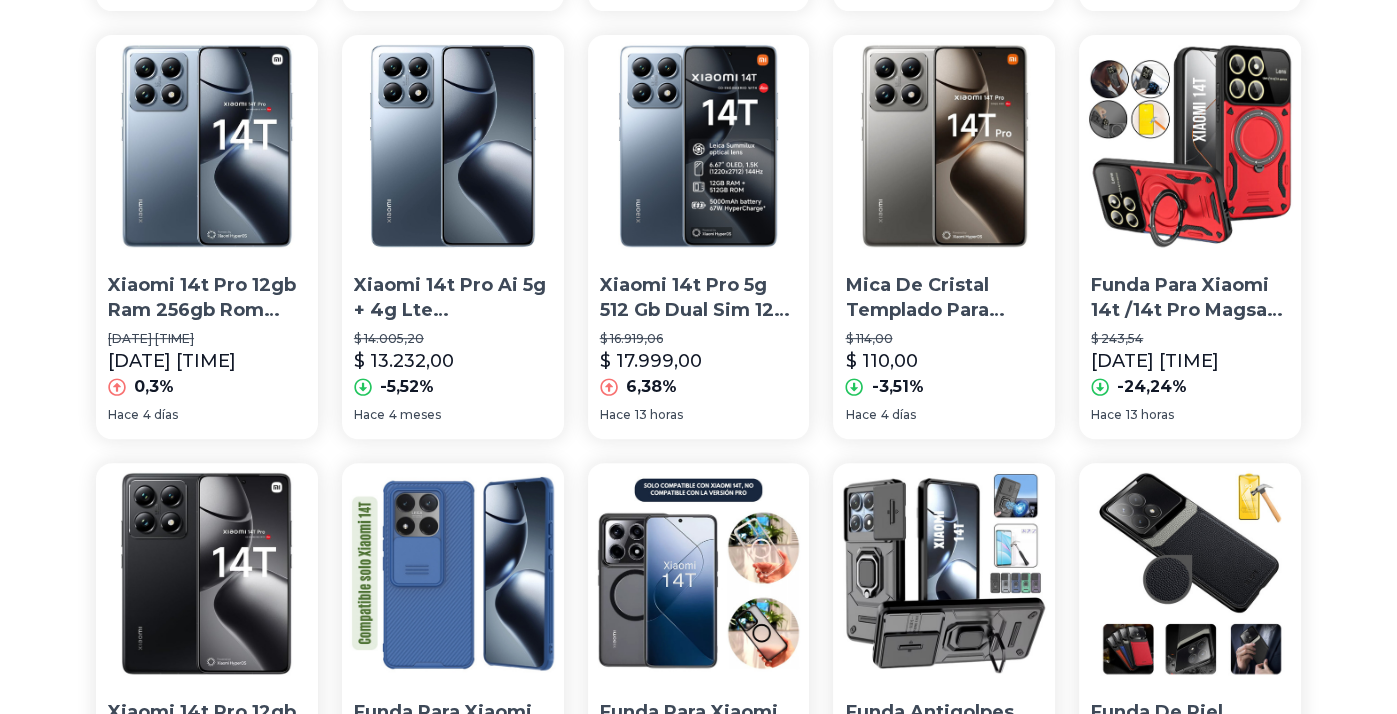 scroll, scrollTop: 900, scrollLeft: 0, axis: vertical 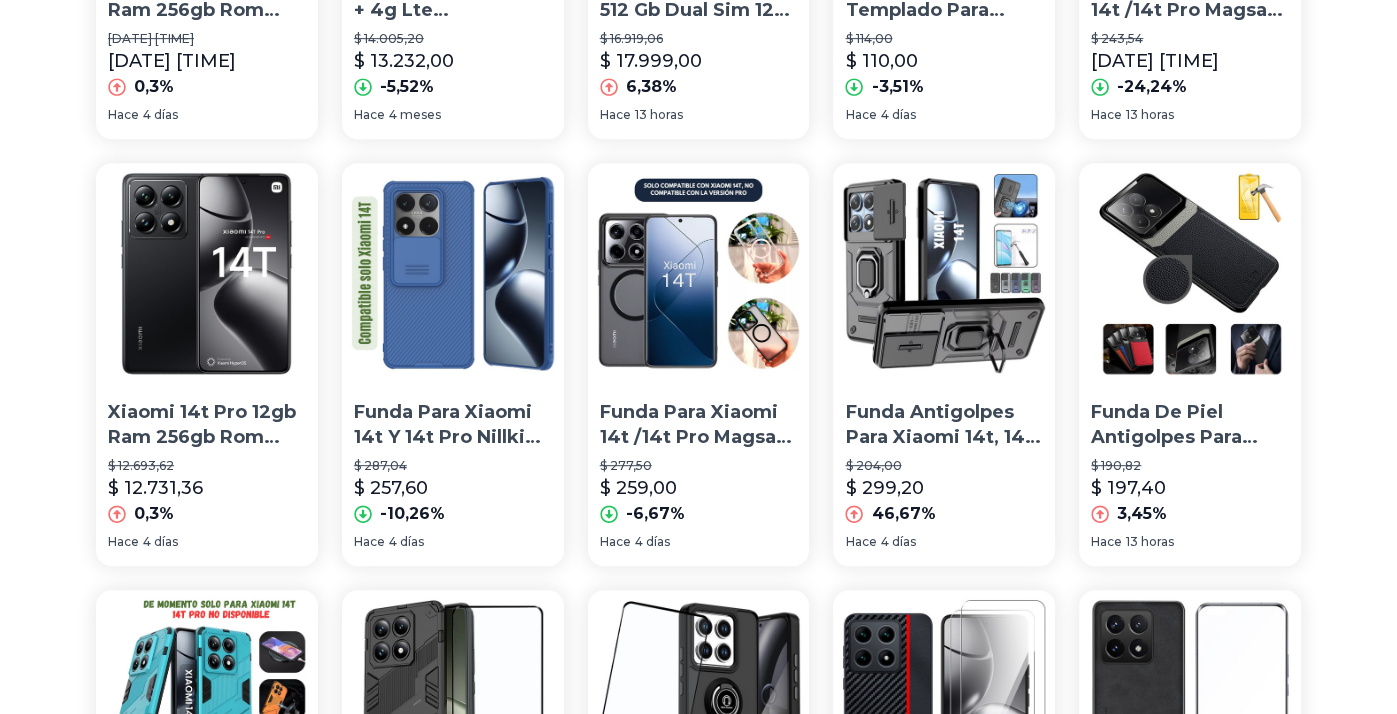 click on "Xiaomi 14t Pro 12gb Ram 256gb Rom Cámara De Leica 120w Negro" at bounding box center (207, 425) 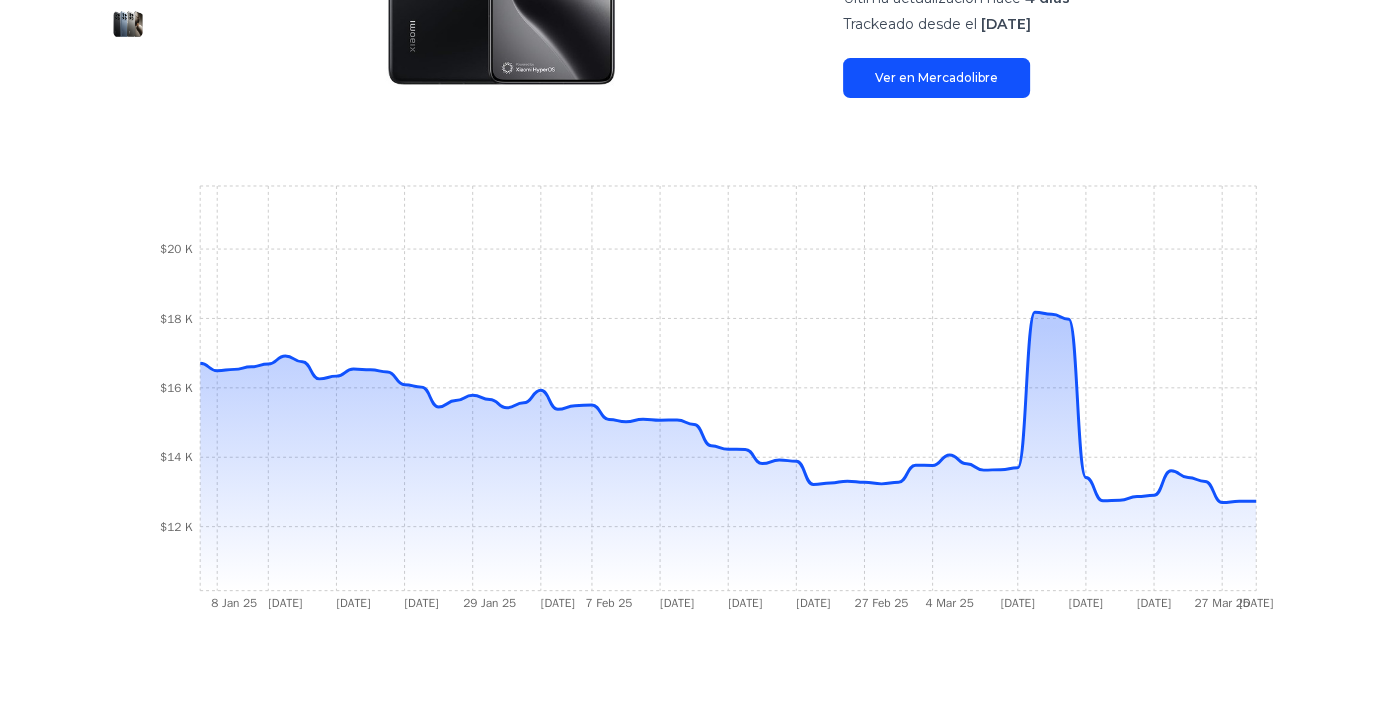 scroll, scrollTop: 300, scrollLeft: 0, axis: vertical 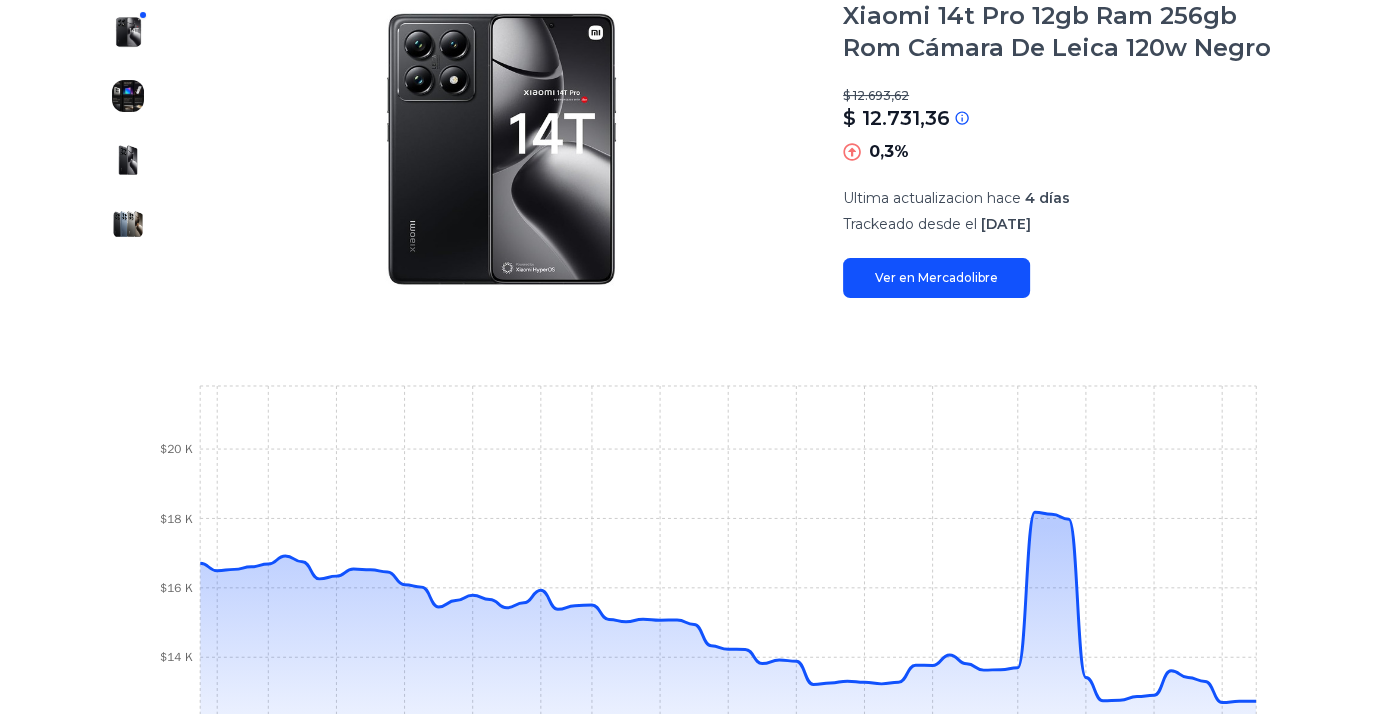 type on "**********" 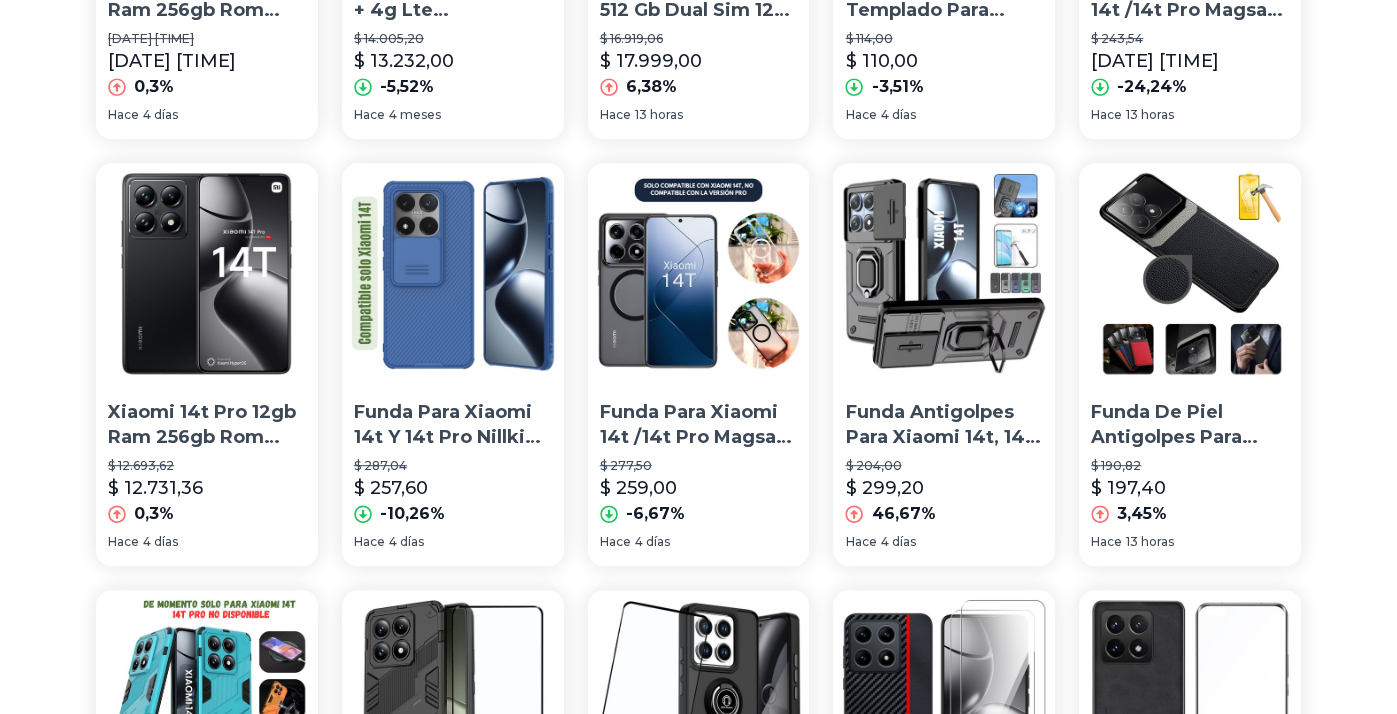 scroll, scrollTop: 500, scrollLeft: 0, axis: vertical 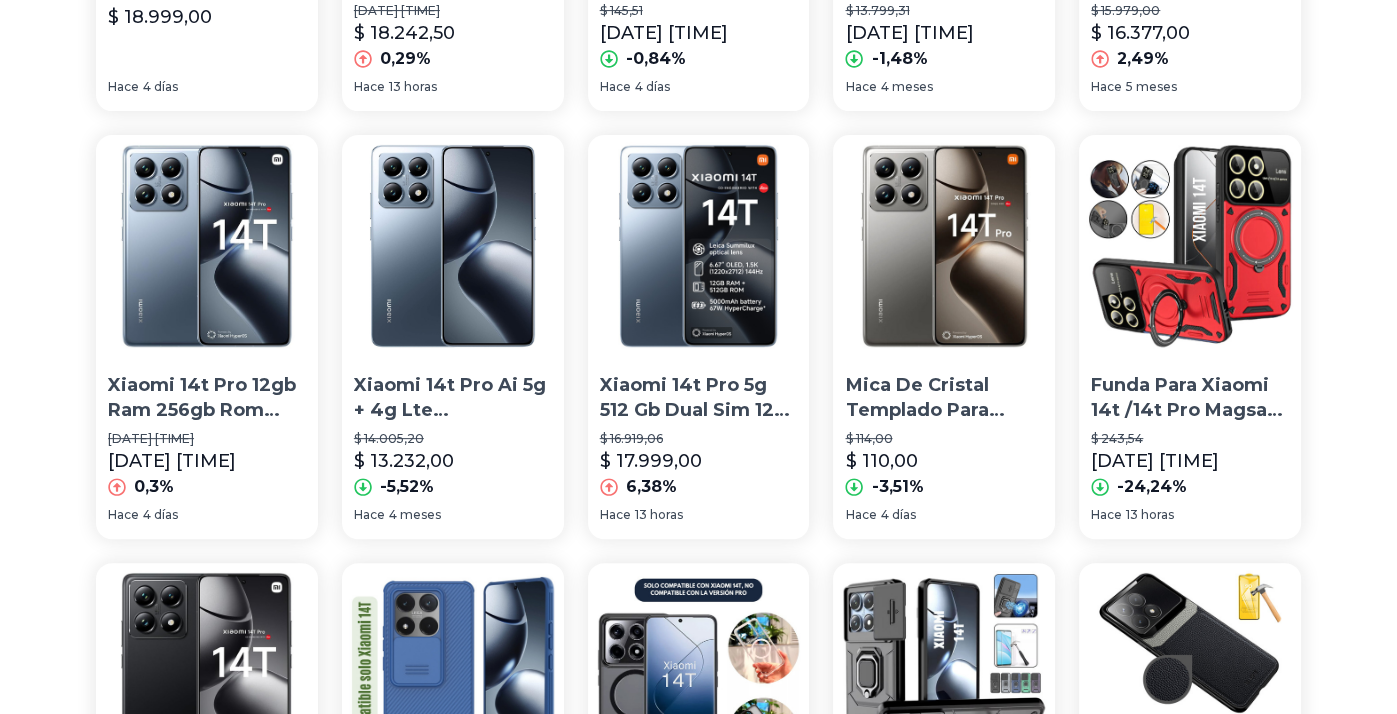 click at bounding box center (699, 246) 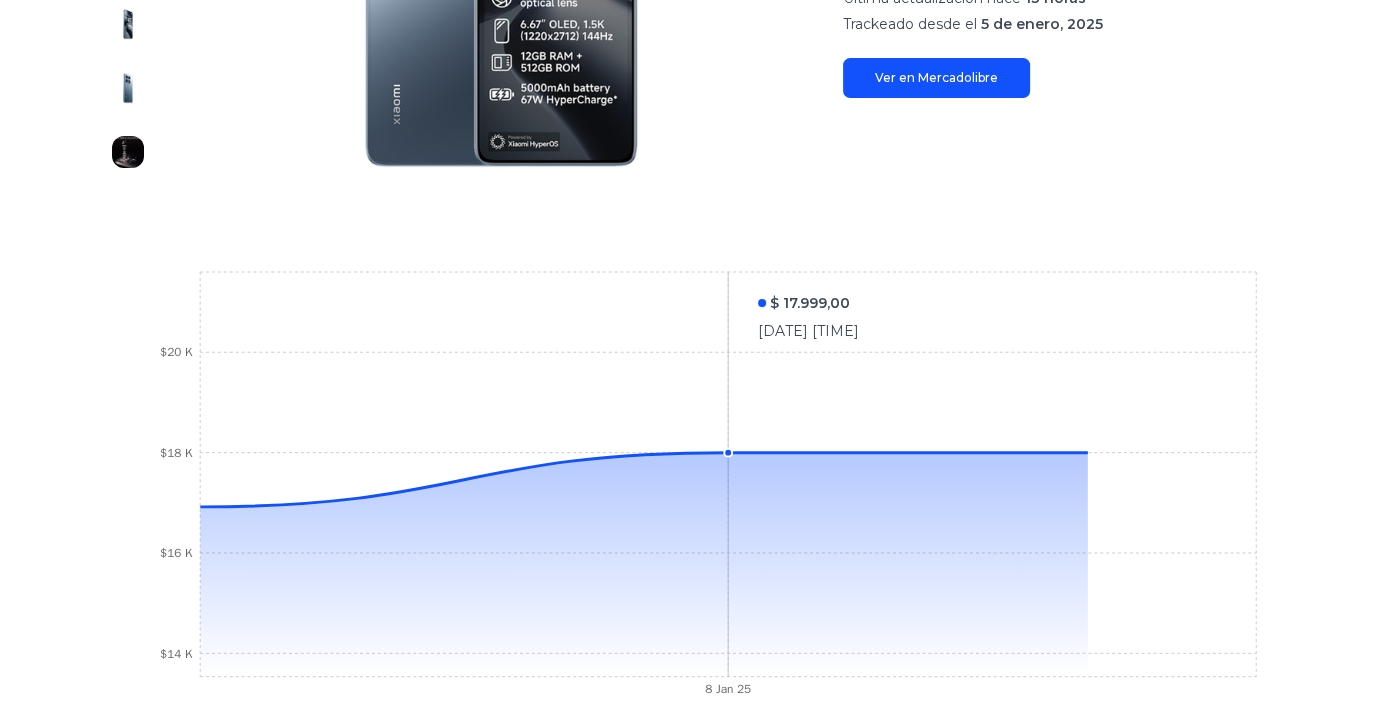 scroll, scrollTop: 700, scrollLeft: 0, axis: vertical 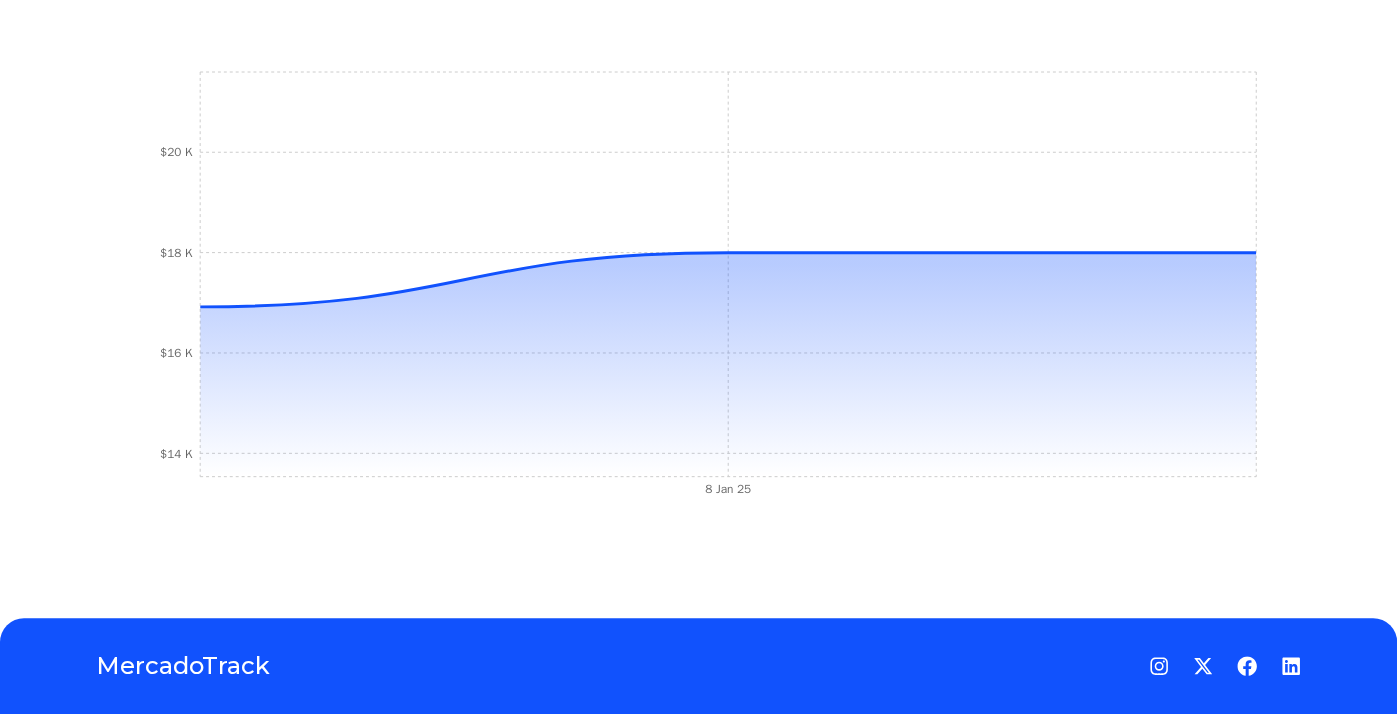 type on "**********" 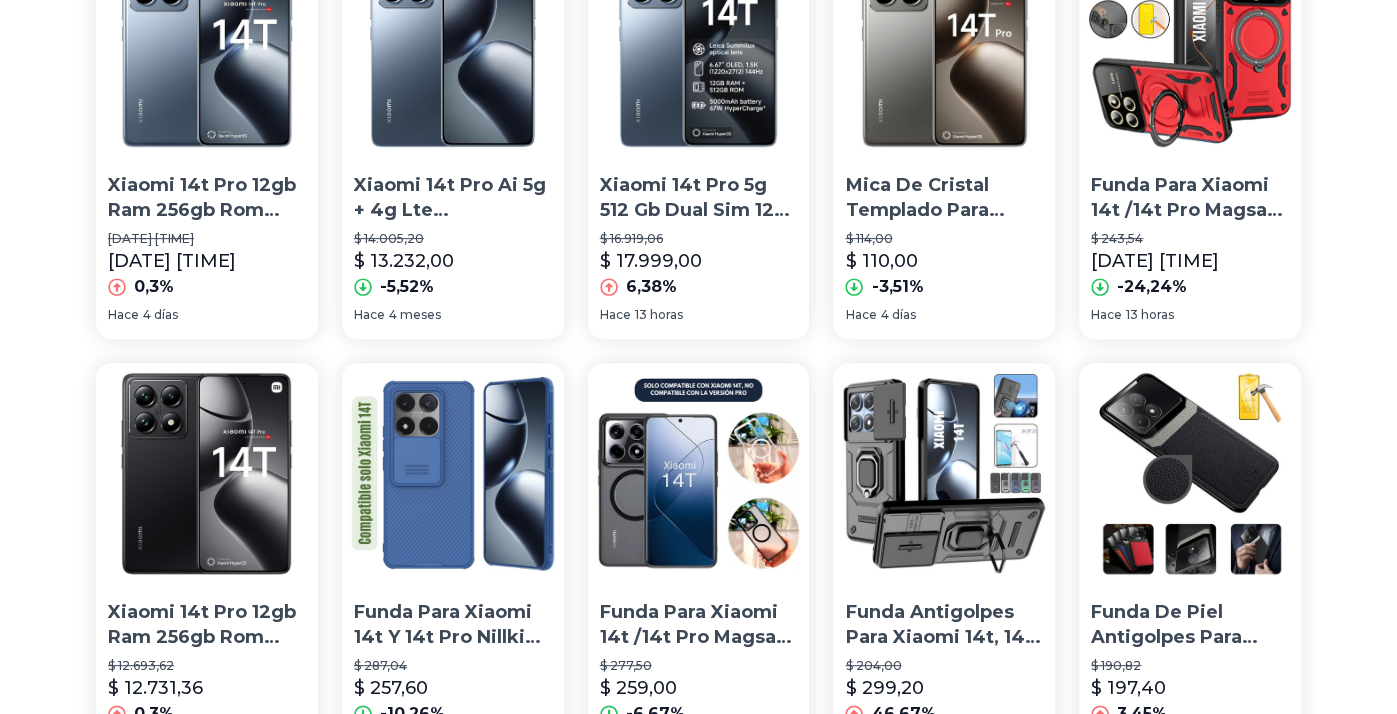 scroll, scrollTop: 500, scrollLeft: 0, axis: vertical 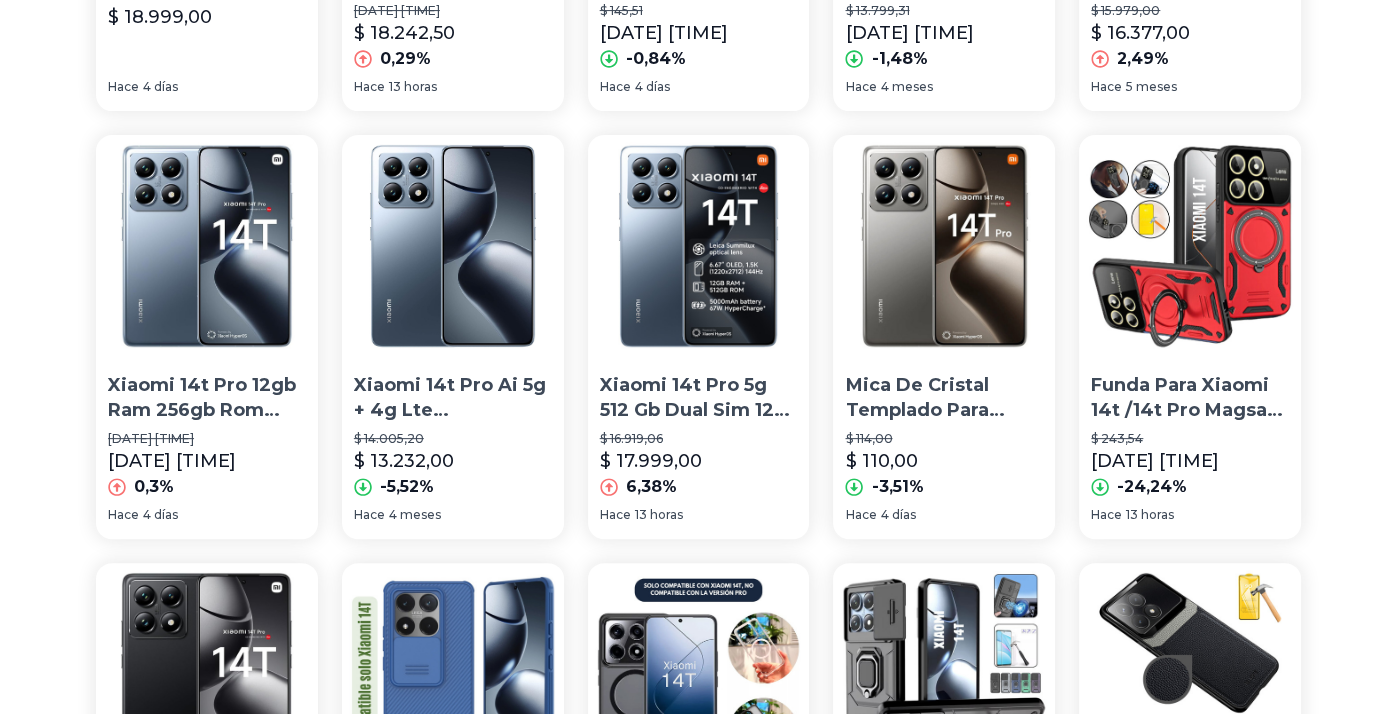 click at bounding box center (453, 246) 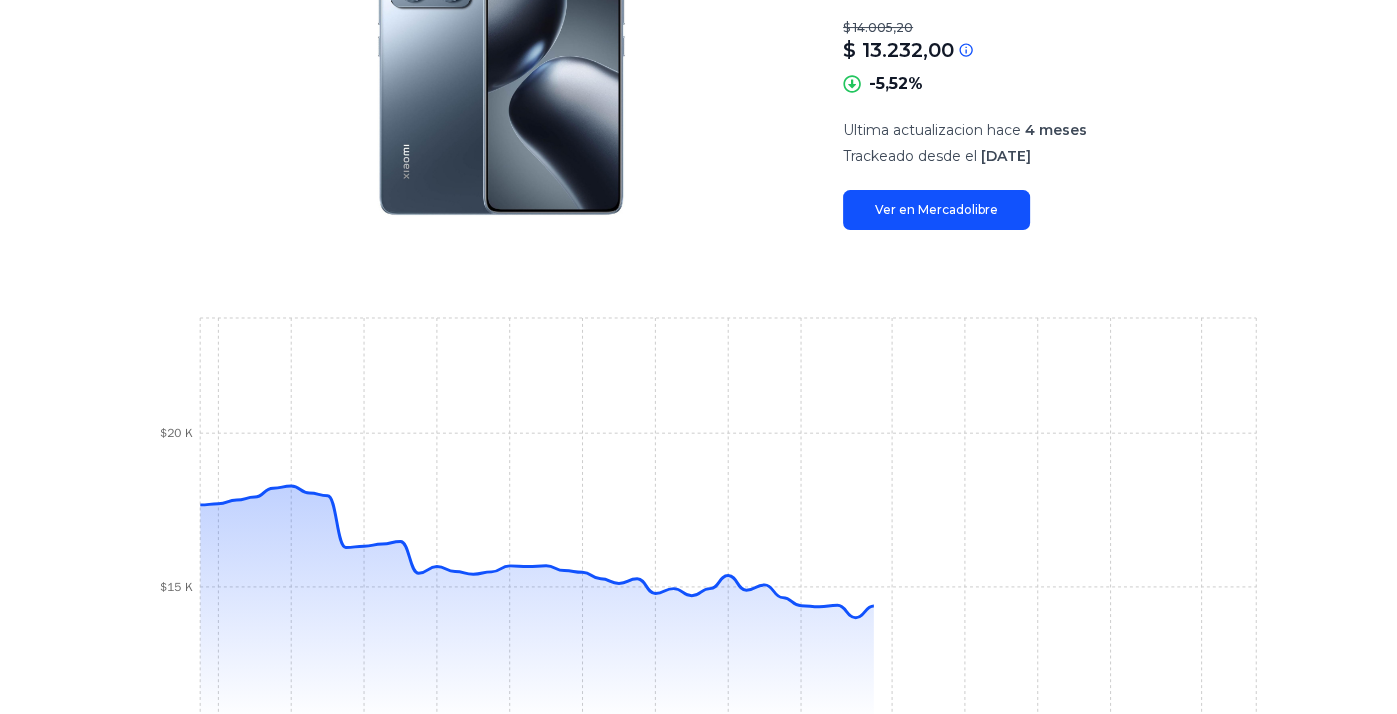 scroll, scrollTop: 700, scrollLeft: 0, axis: vertical 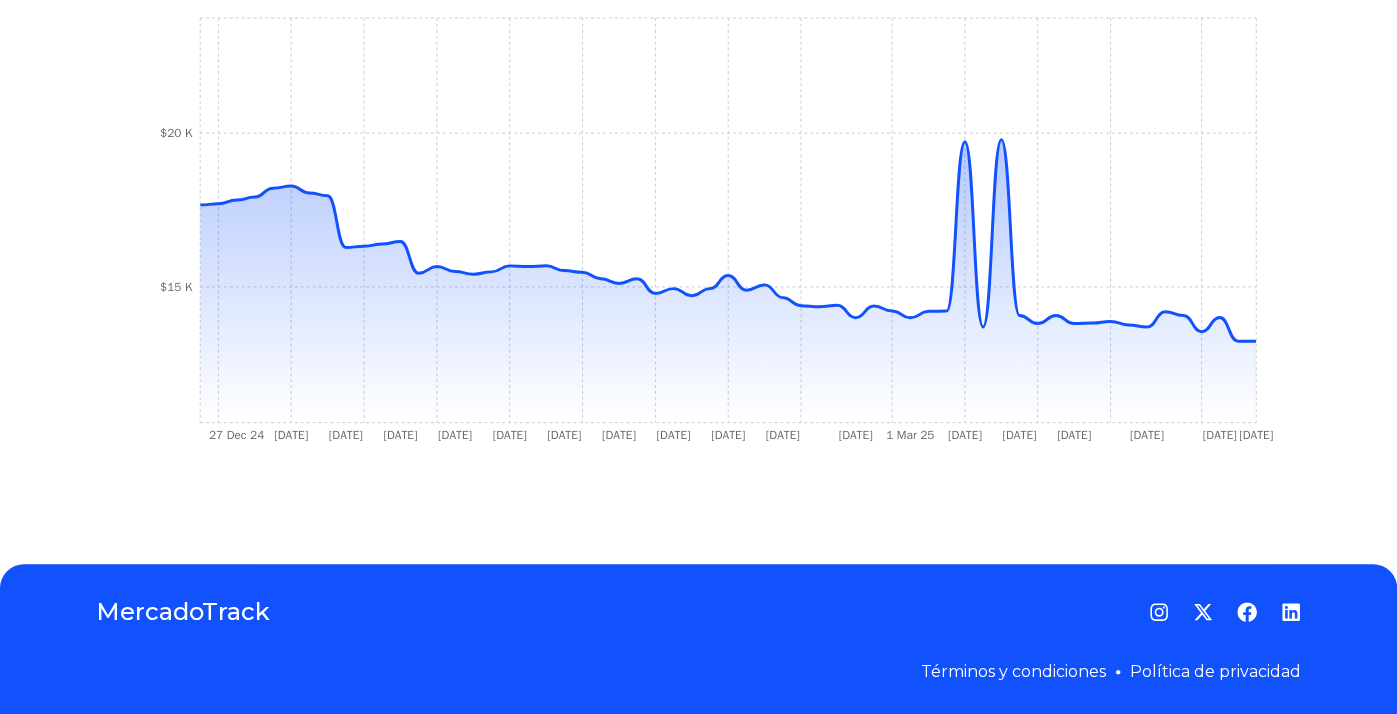 type on "**********" 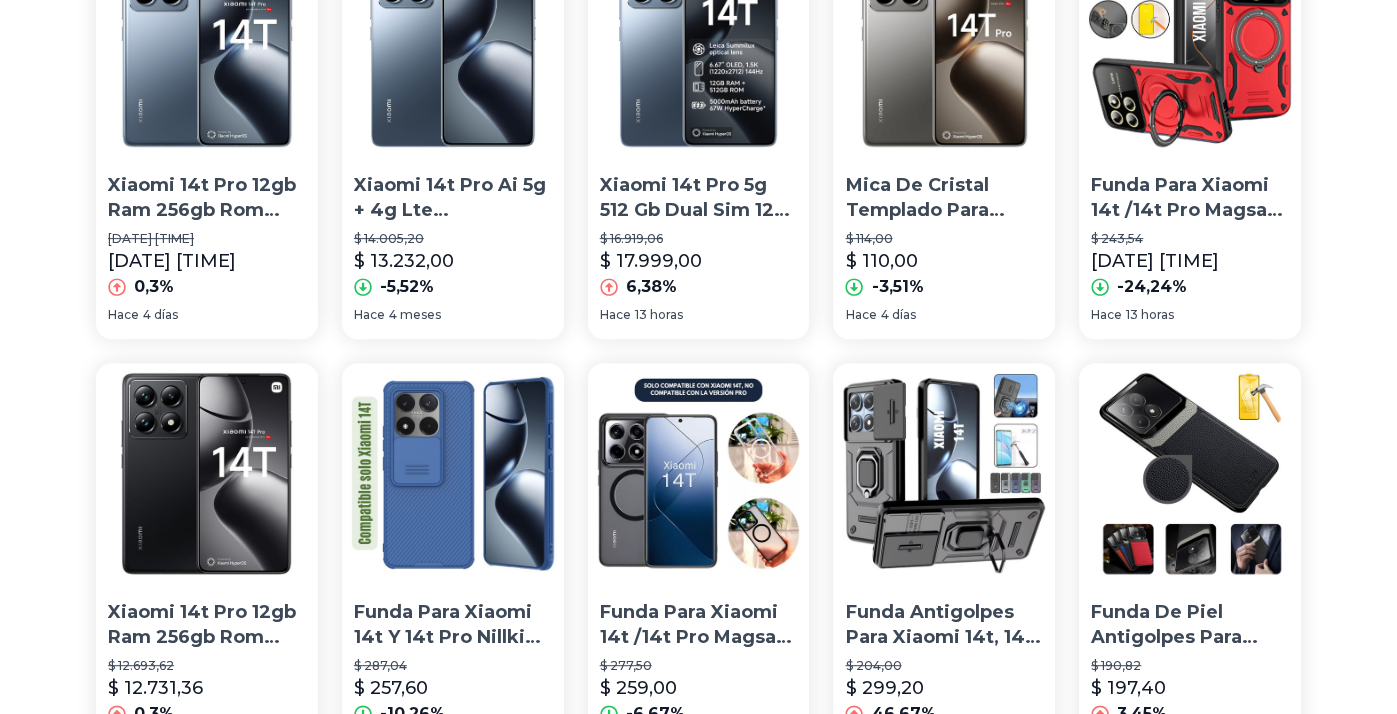 scroll, scrollTop: 500, scrollLeft: 0, axis: vertical 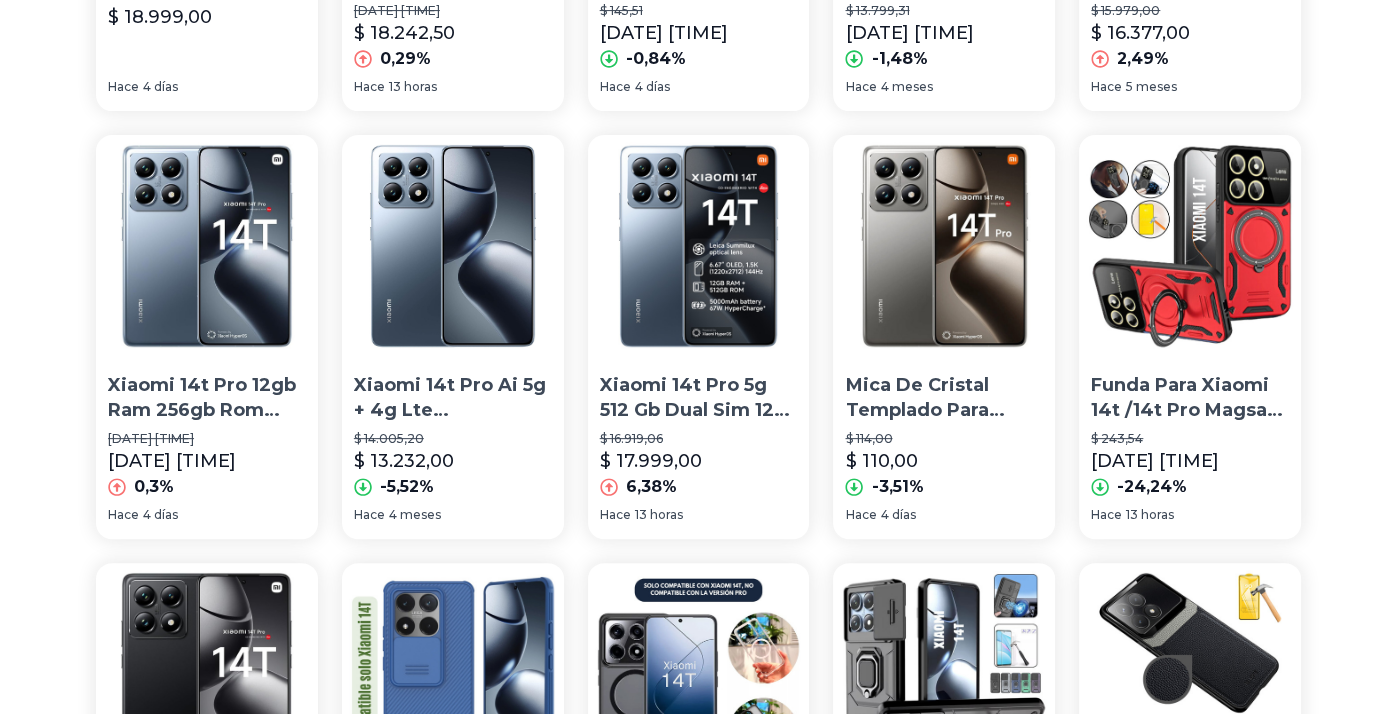 click at bounding box center (207, 246) 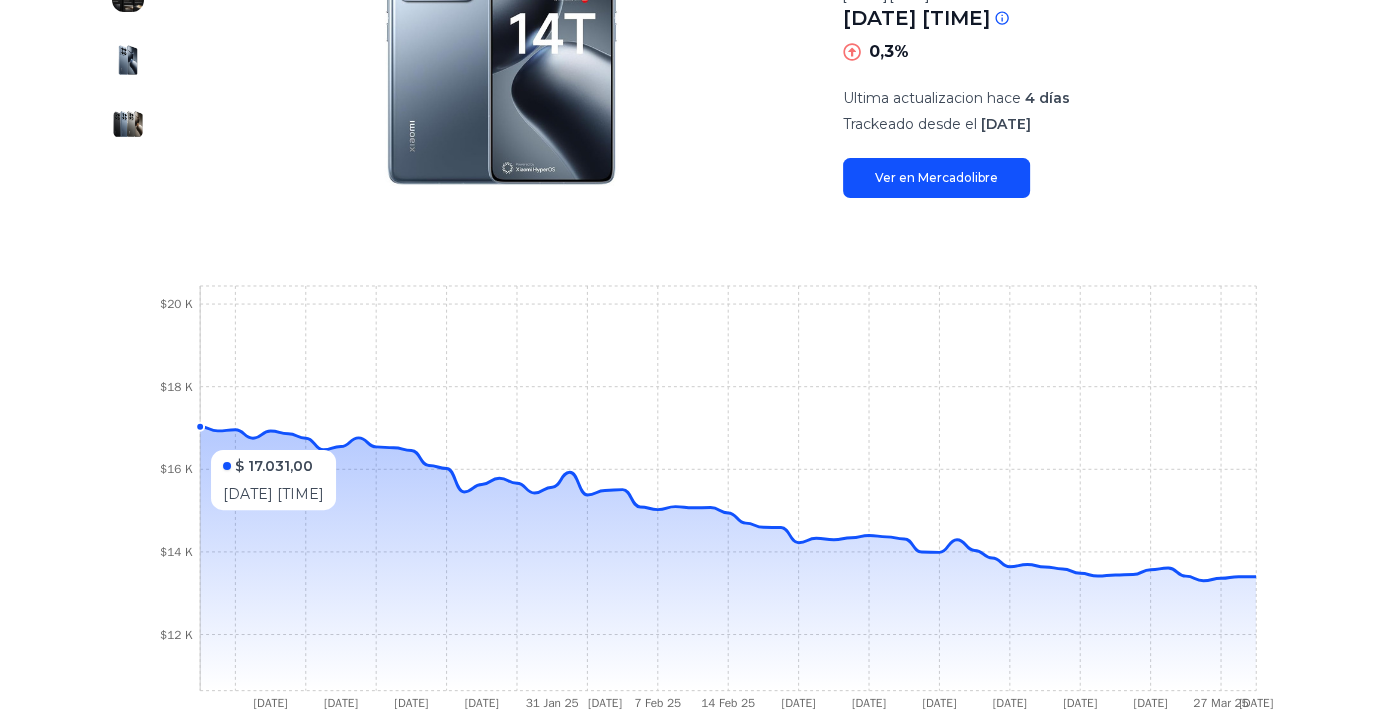 scroll, scrollTop: 600, scrollLeft: 0, axis: vertical 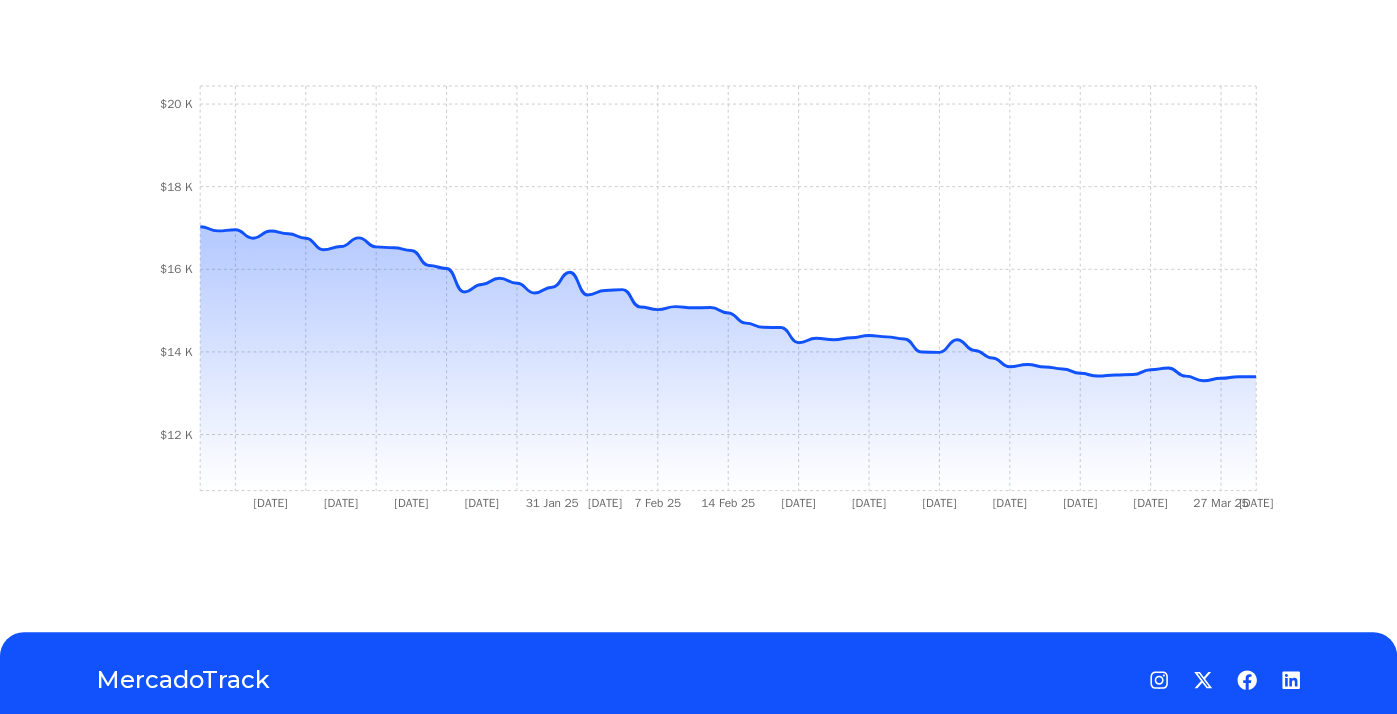 type on "**********" 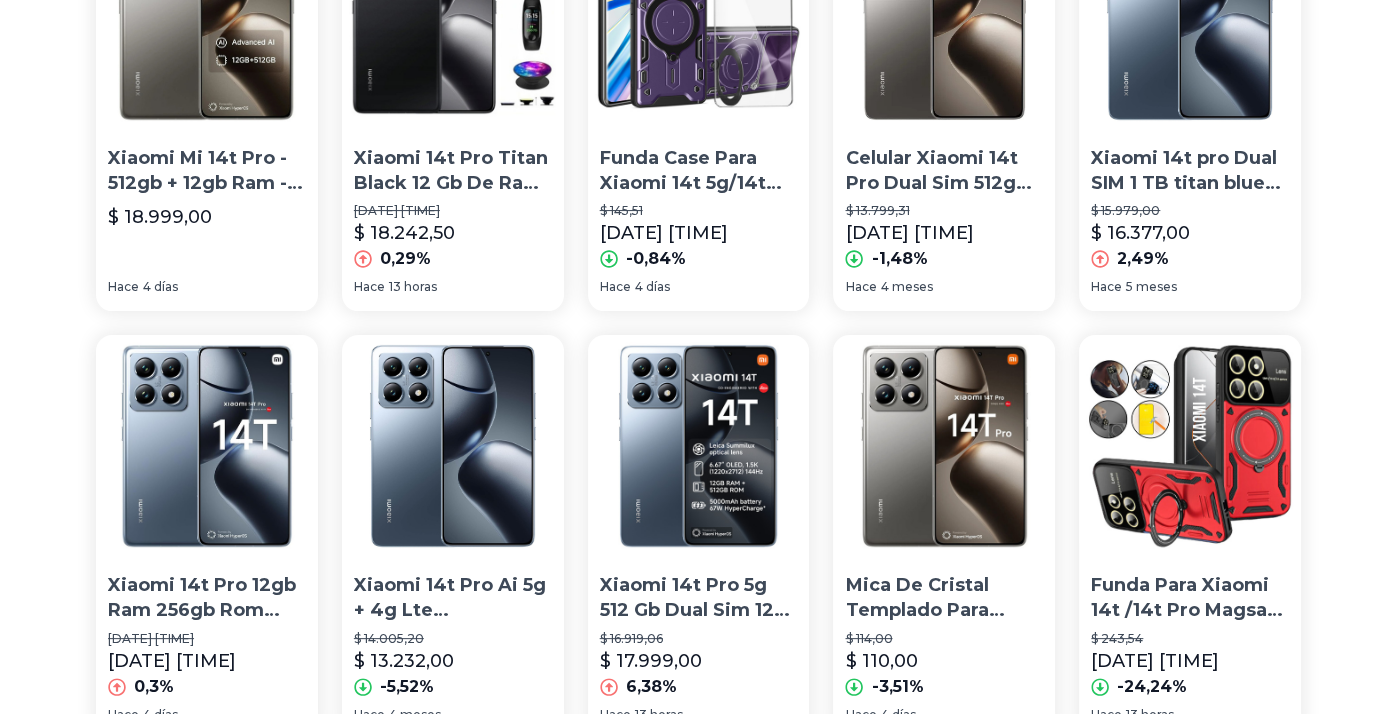 scroll, scrollTop: 200, scrollLeft: 0, axis: vertical 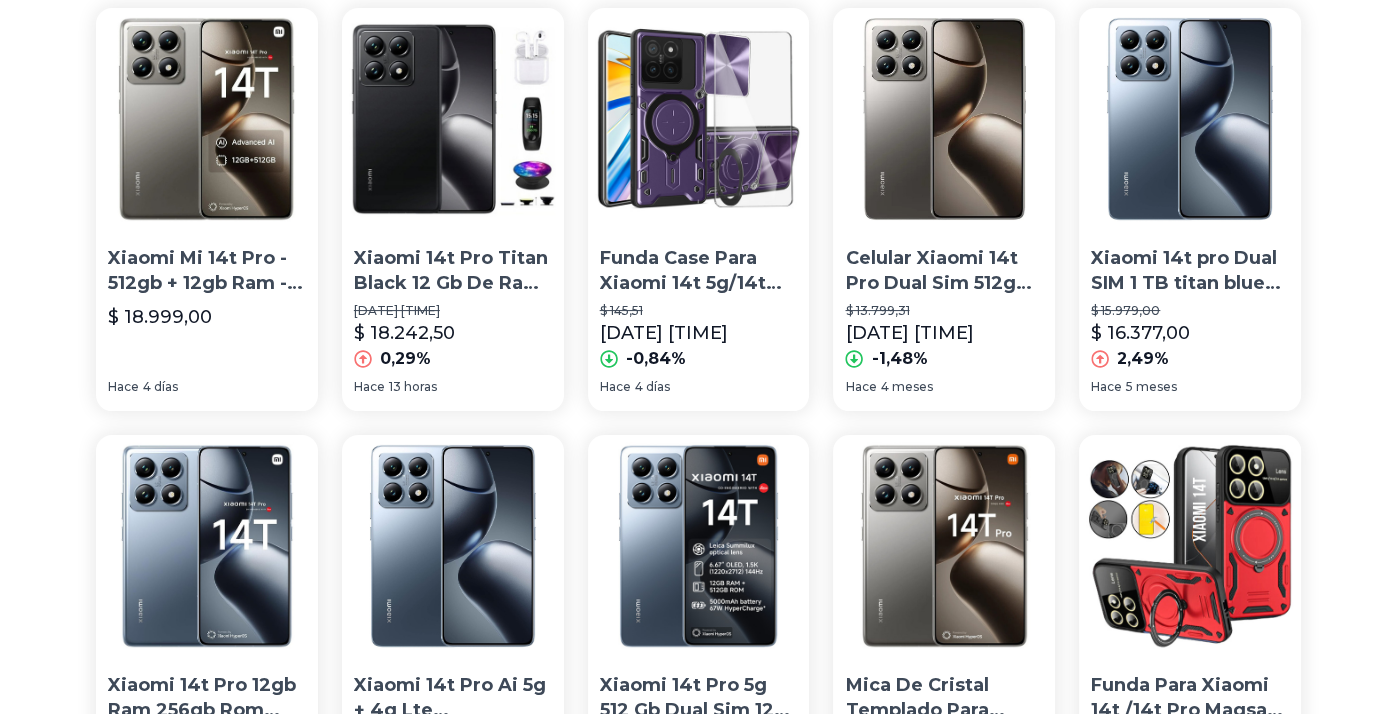 click on "Celular Xiaomi 14t Pro Dual Sim 512gb 12 Ram Gris" at bounding box center [944, 271] 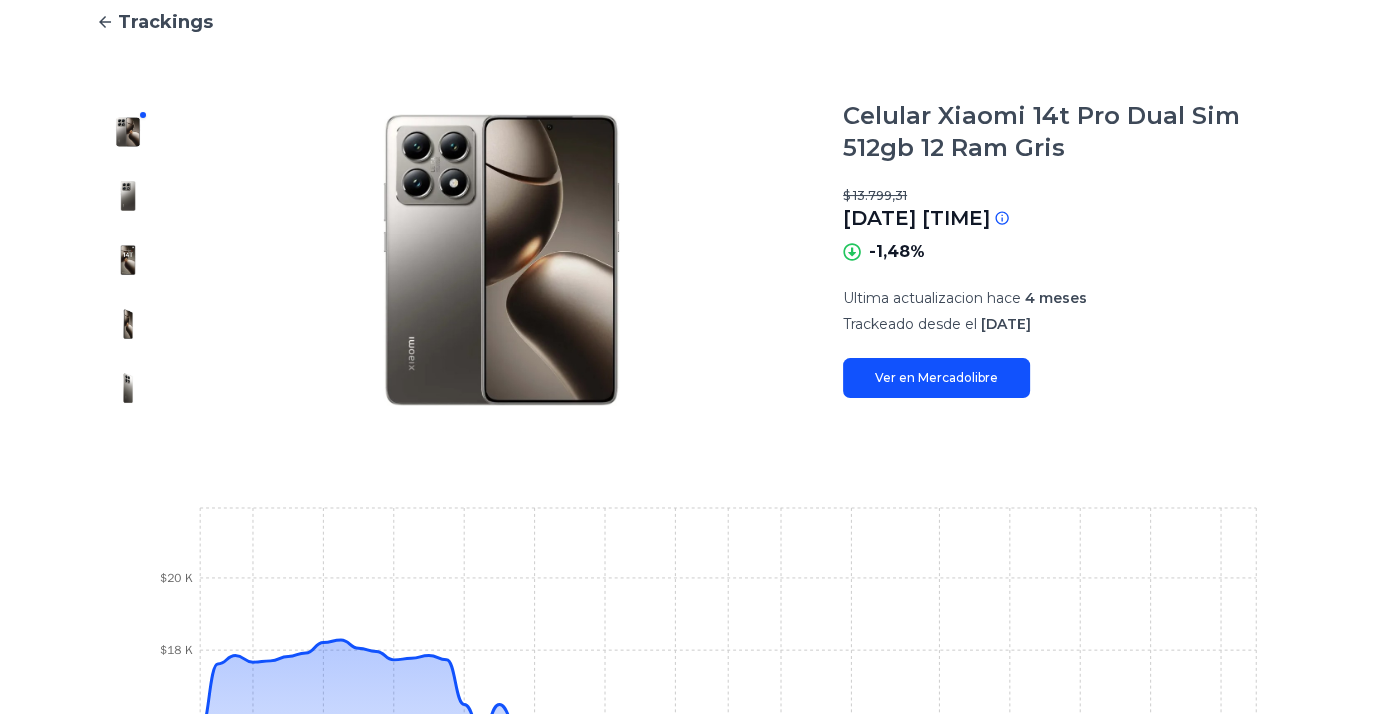 type on "**********" 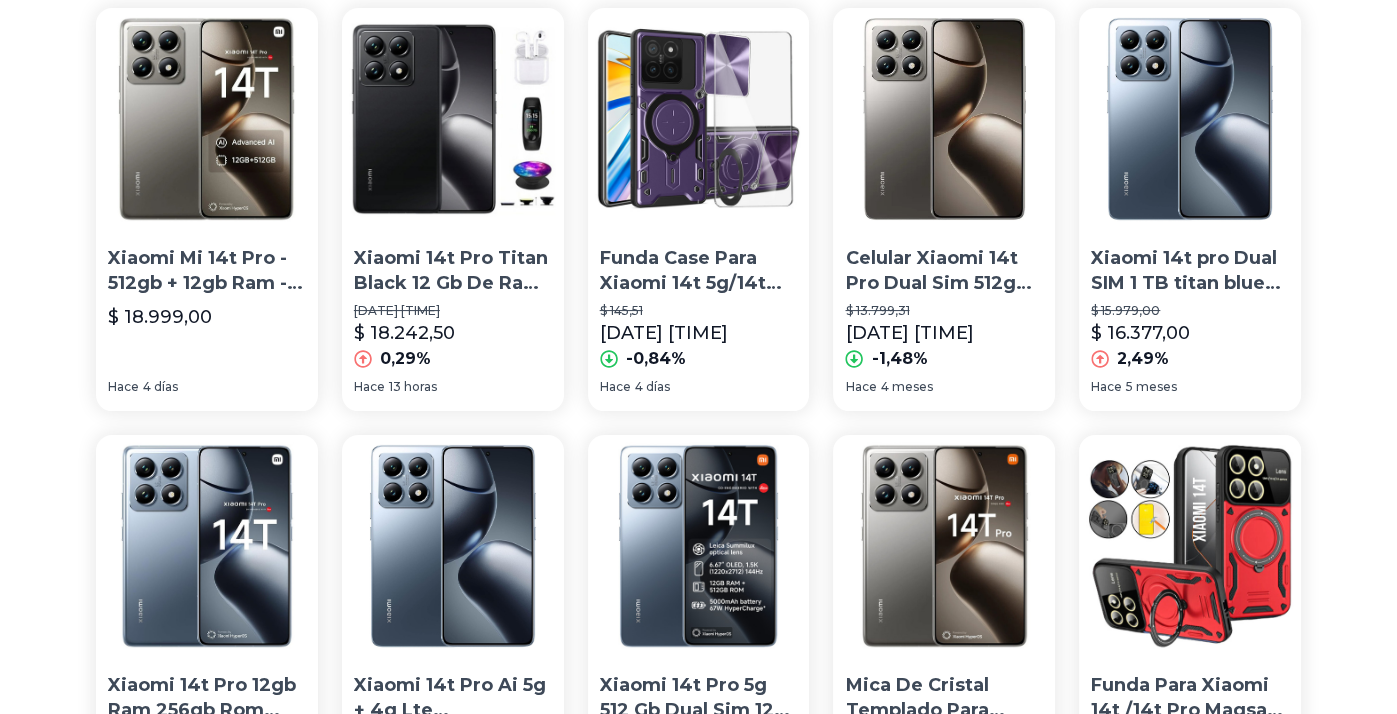 scroll, scrollTop: 100, scrollLeft: 0, axis: vertical 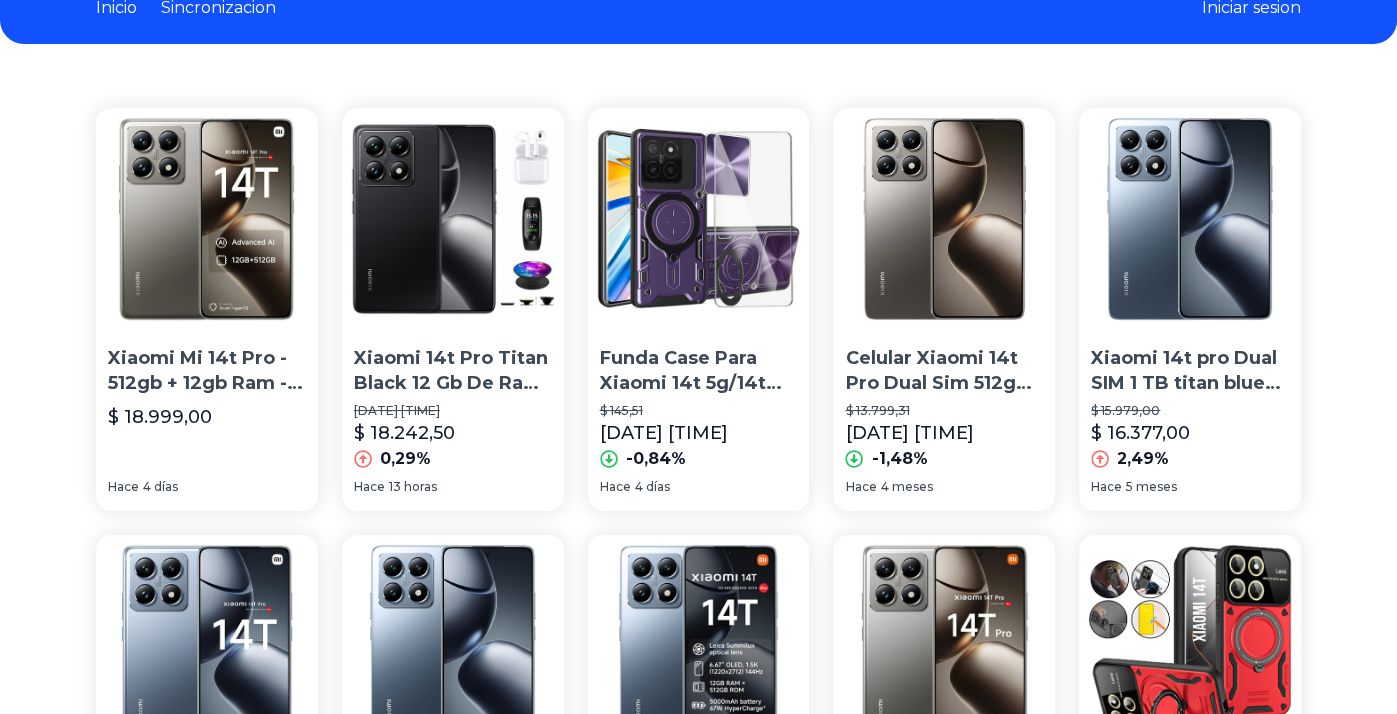 click at bounding box center (1190, 219) 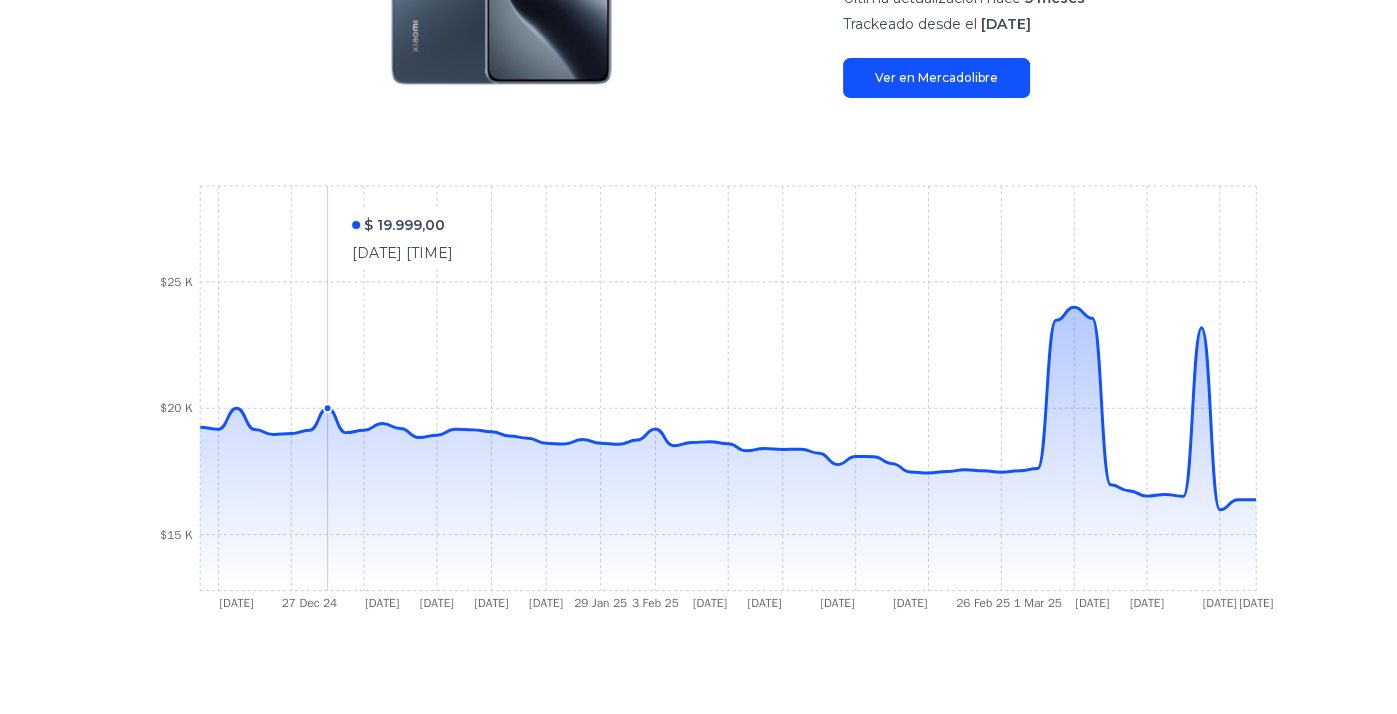 scroll, scrollTop: 669, scrollLeft: 0, axis: vertical 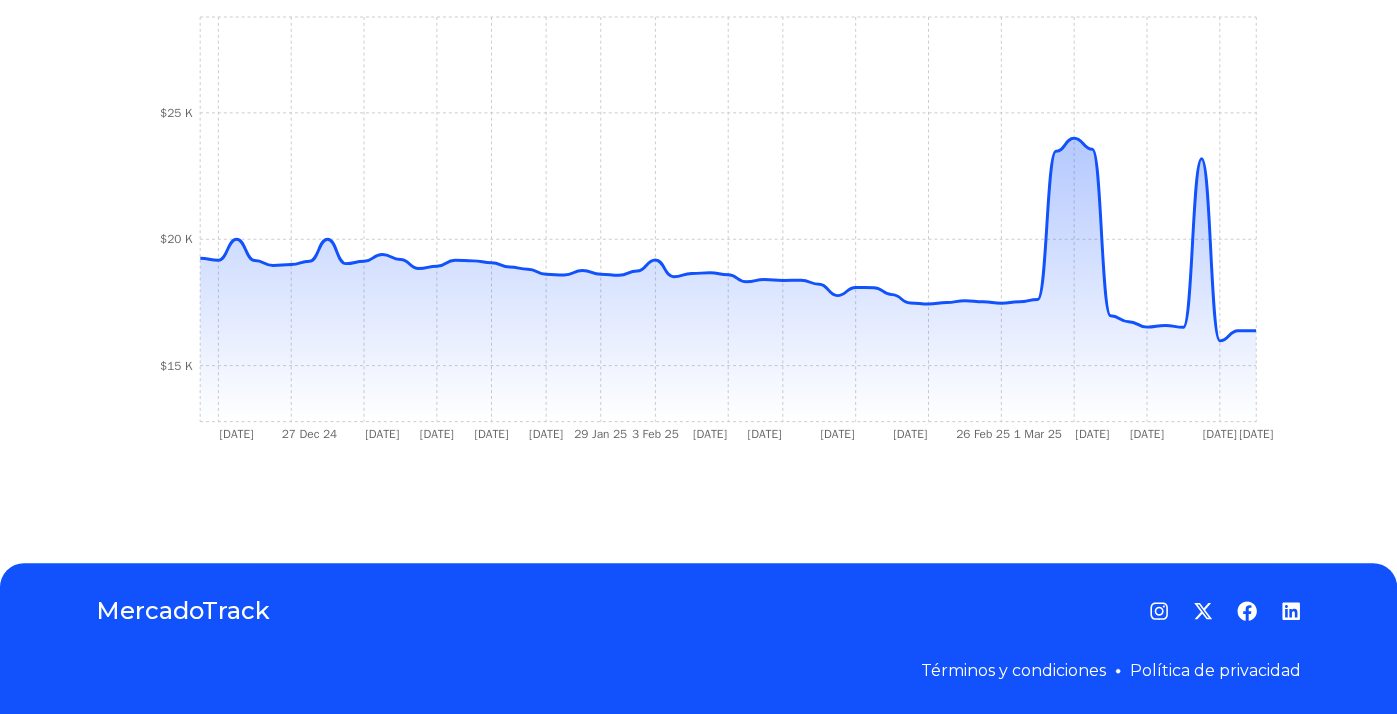click on "[DATE] [DATE] [DATE] [DATE] [DATE] [DATE] [DATE] [DATE] [DATE] [DATE] [DATE] [DATE] [DATE] [DATE] [DATE] [DATE] [DATE] [DATE] $ [PRICE] K $ [PRICE] K $ [PRICE] K" 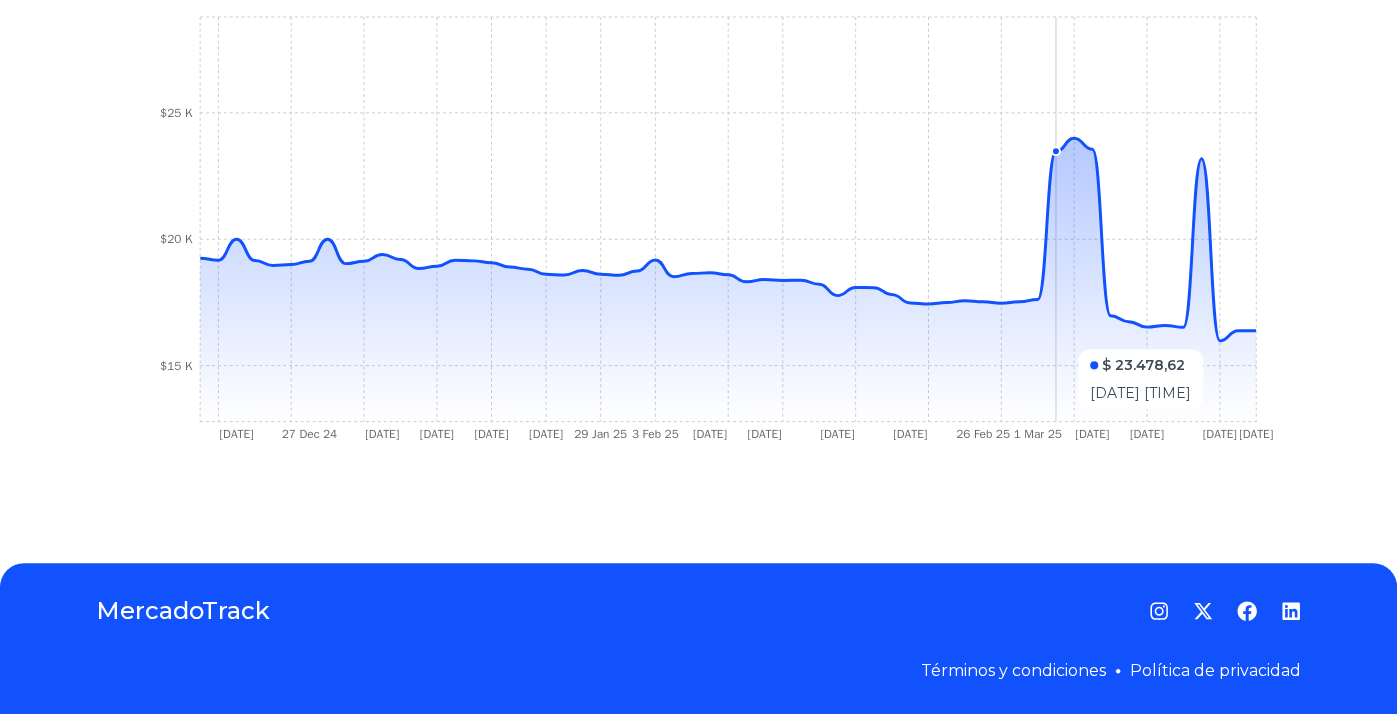 scroll, scrollTop: 269, scrollLeft: 0, axis: vertical 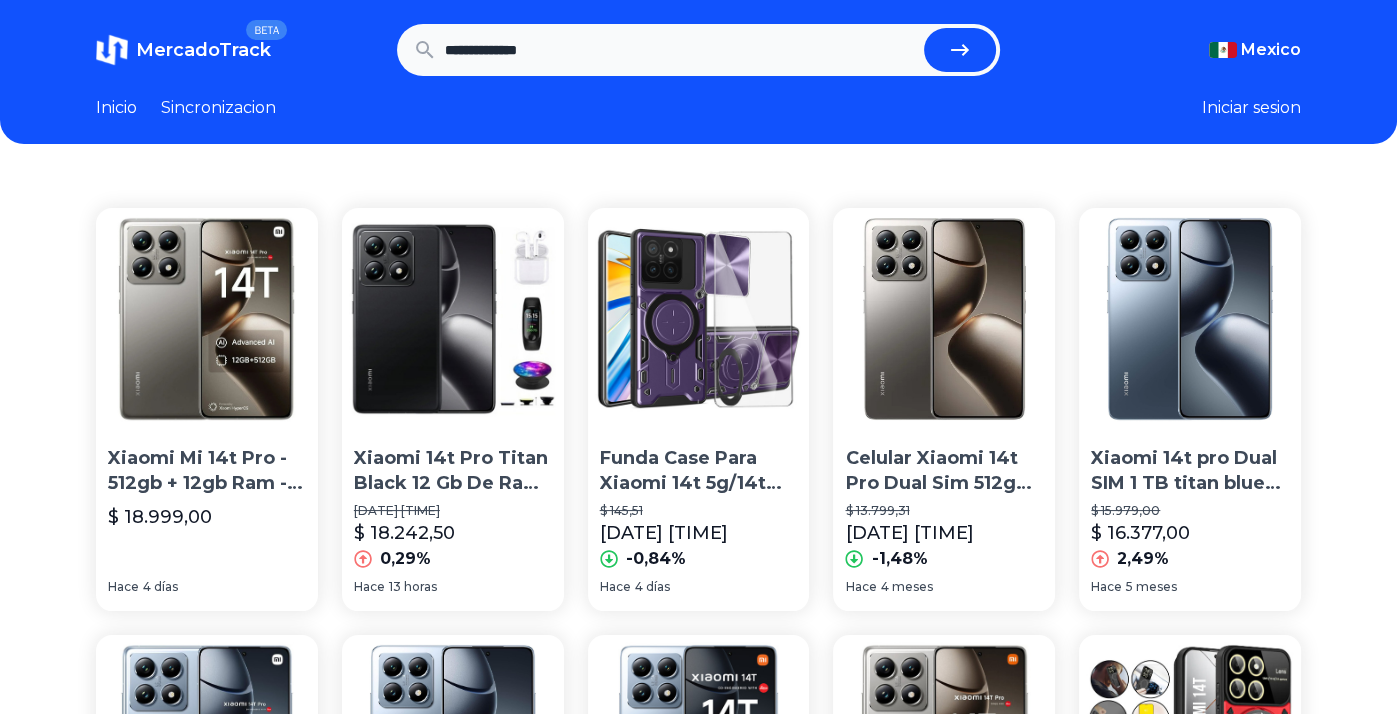 drag, startPoint x: 571, startPoint y: 48, endPoint x: 520, endPoint y: 61, distance: 52.63079 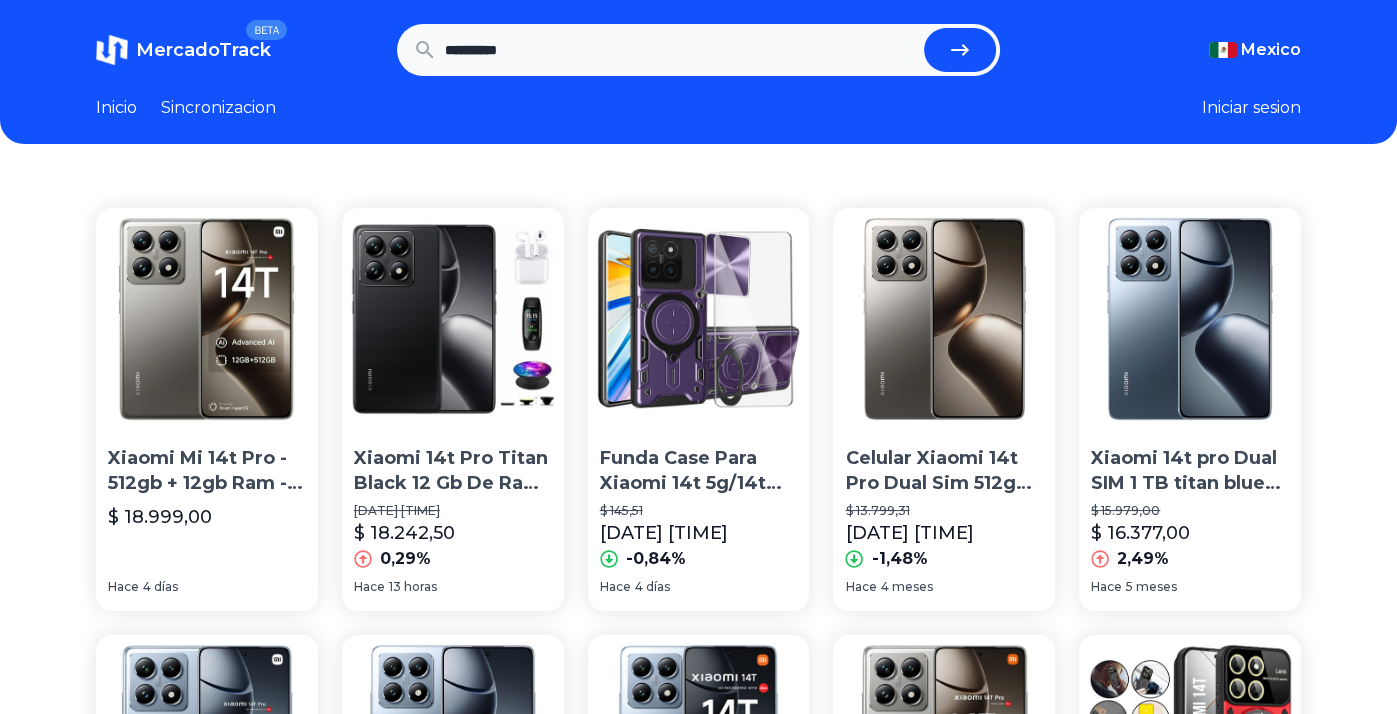 type on "**********" 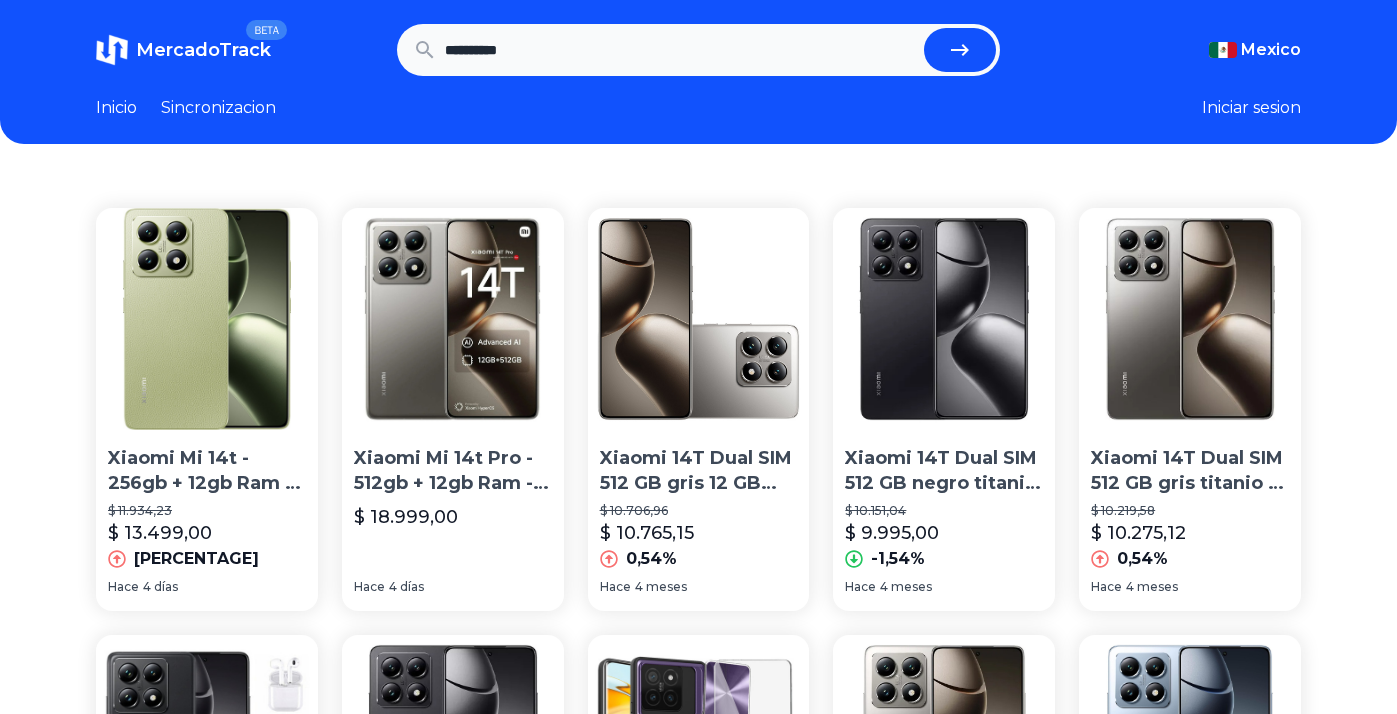 scroll, scrollTop: 0, scrollLeft: 0, axis: both 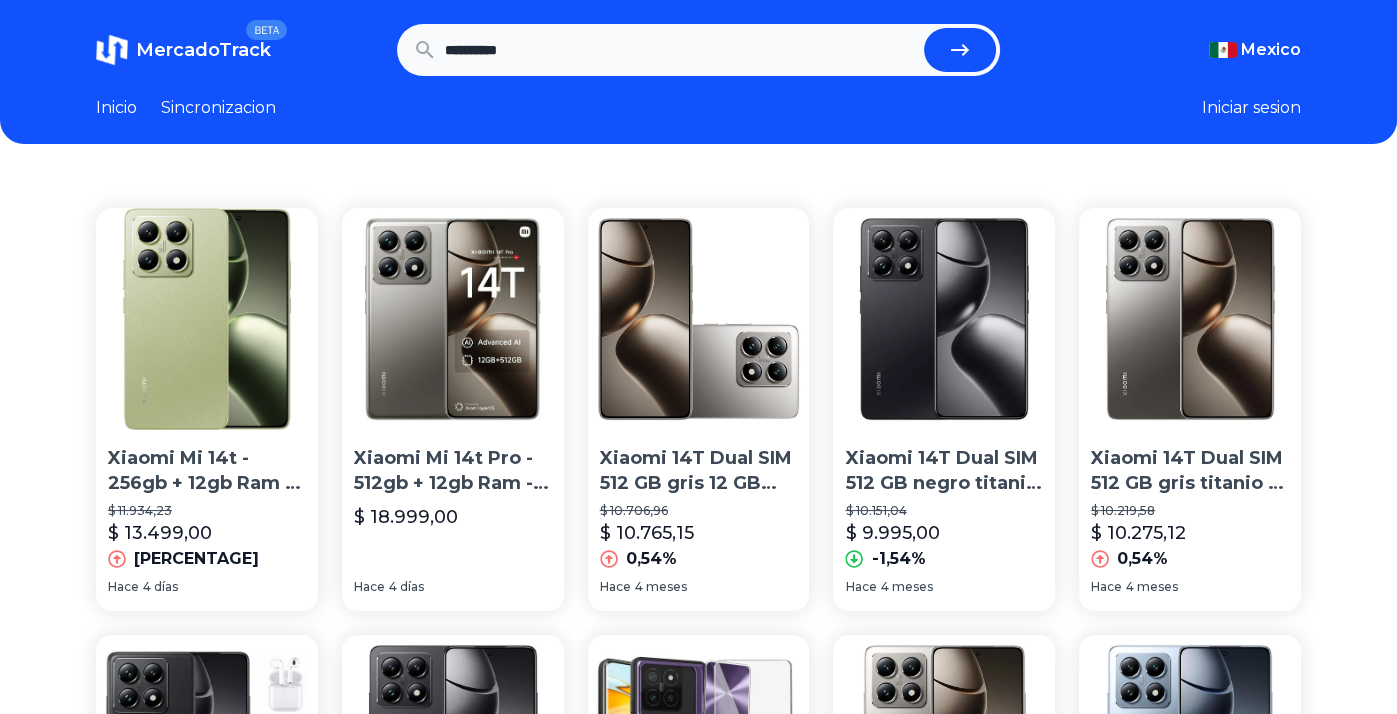 click on "Xiaomi 14T Dual SIM 512 GB gris 12 GB RAM" at bounding box center [699, 471] 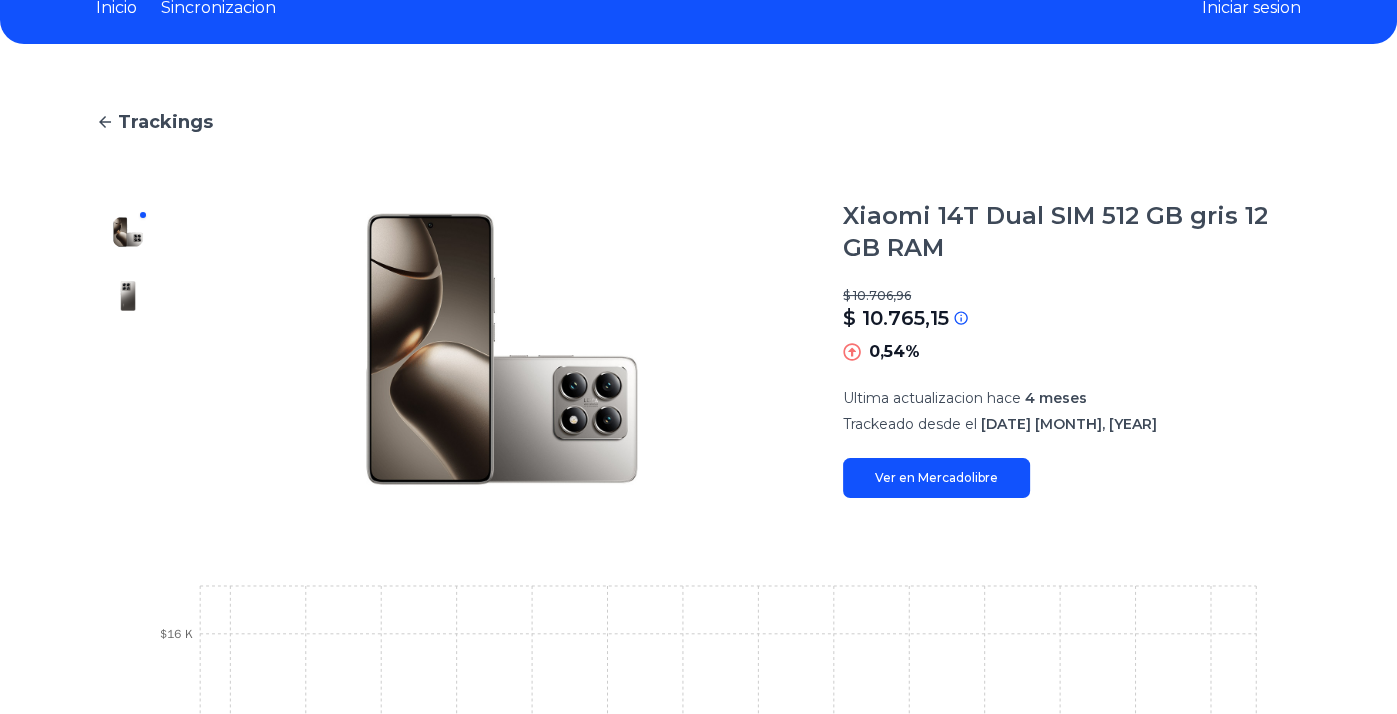 scroll, scrollTop: 500, scrollLeft: 0, axis: vertical 